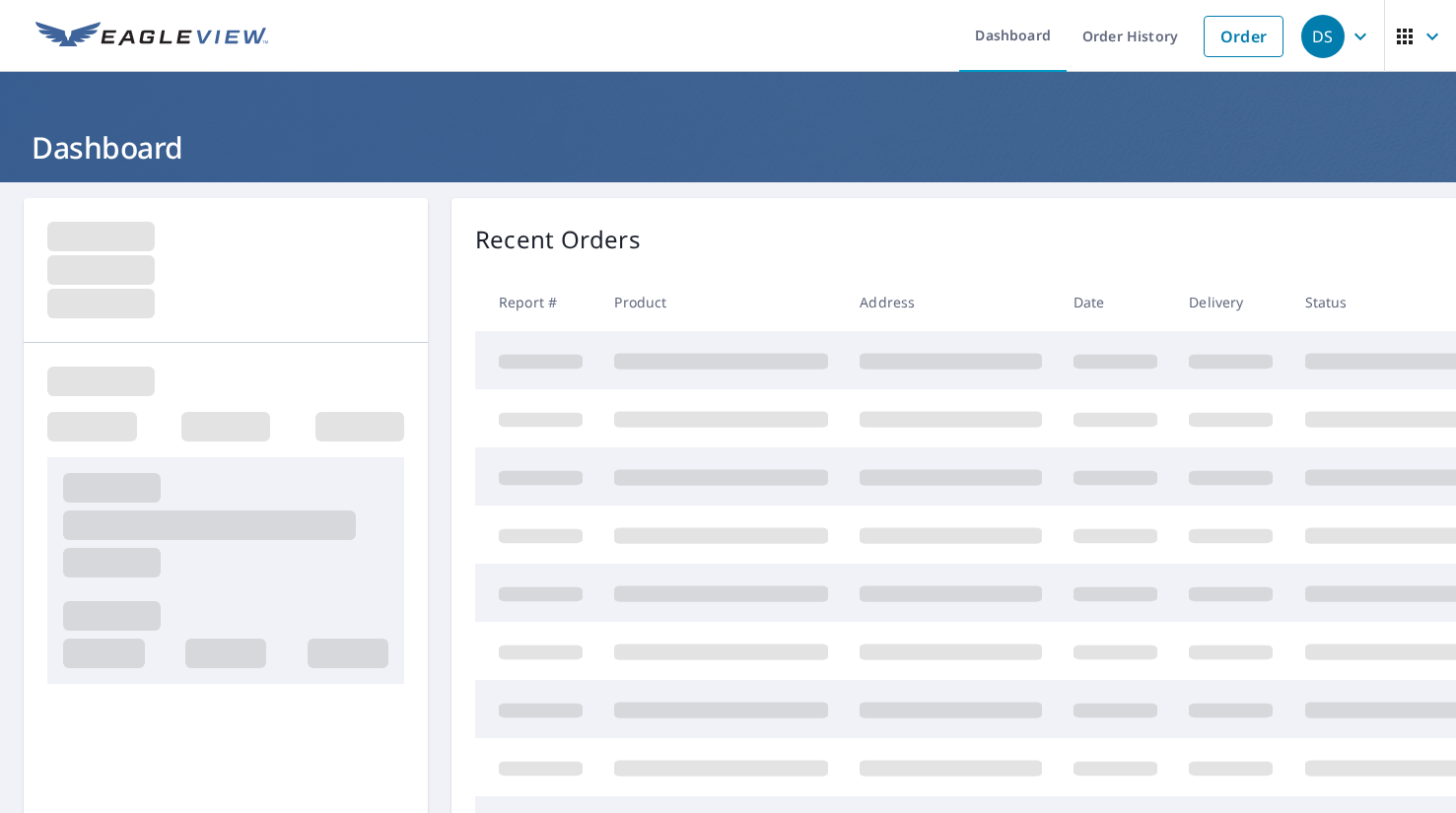 scroll, scrollTop: 0, scrollLeft: 0, axis: both 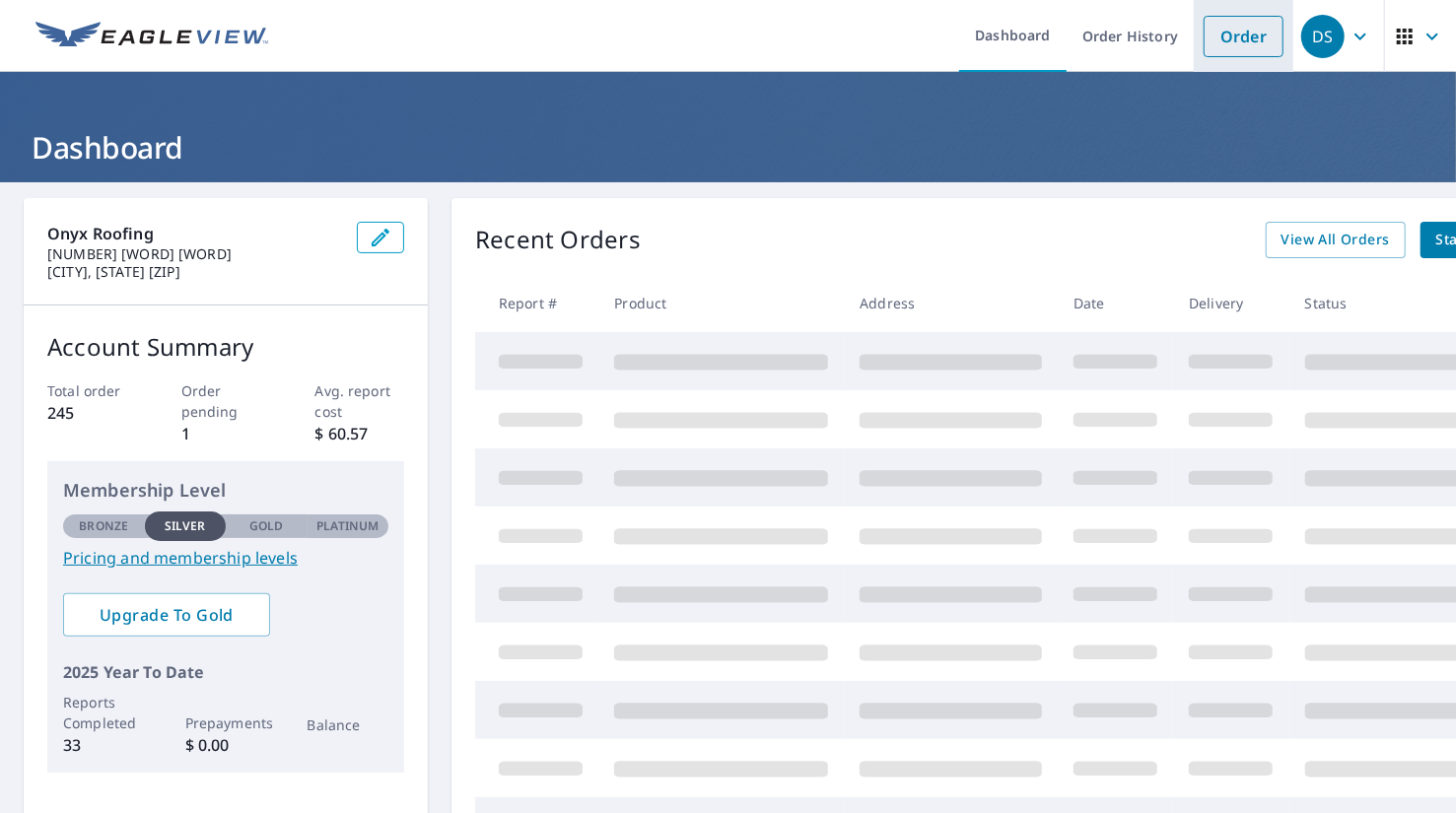click on "Order" at bounding box center [1243, 36] 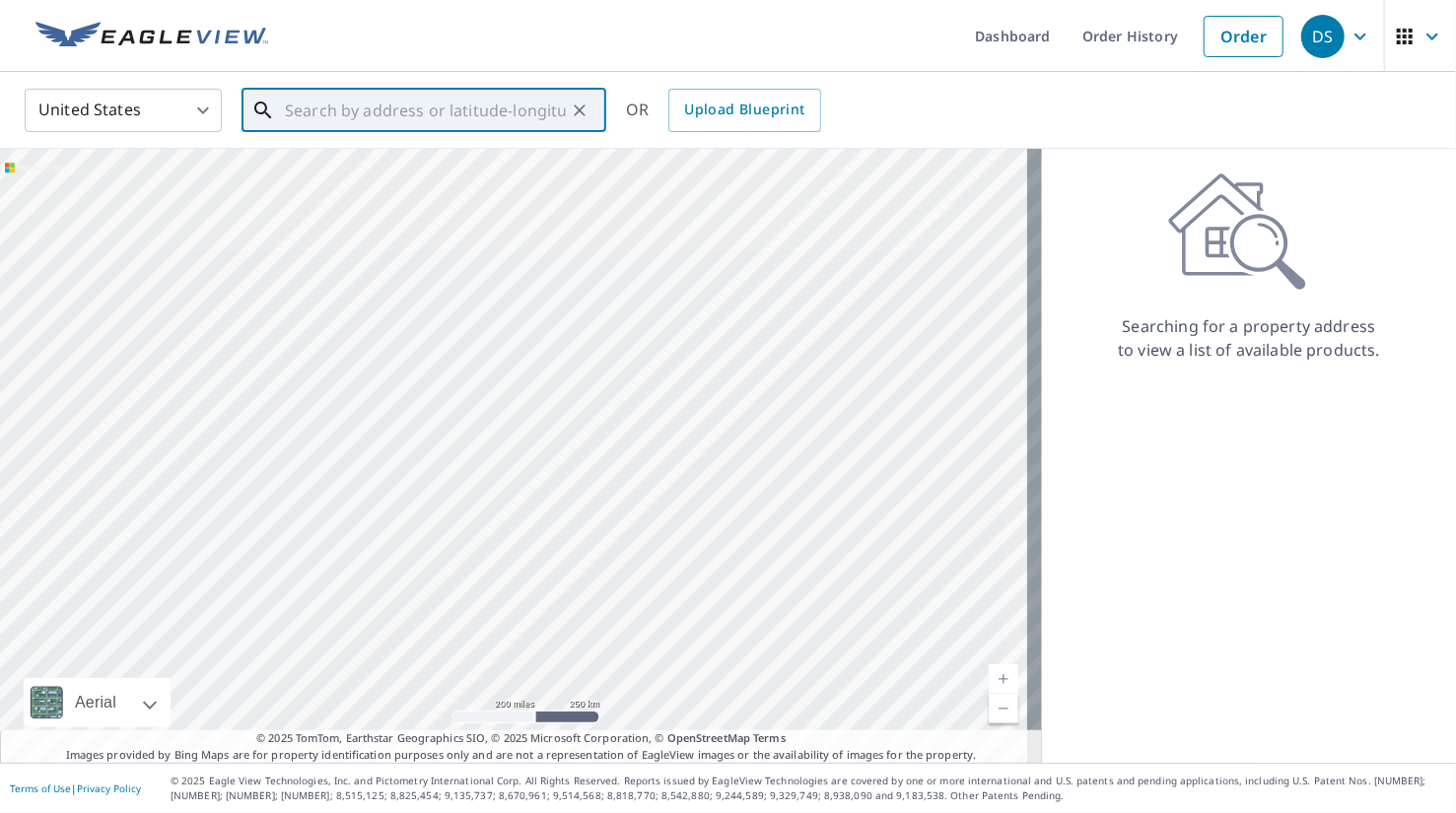 click at bounding box center [425, 110] 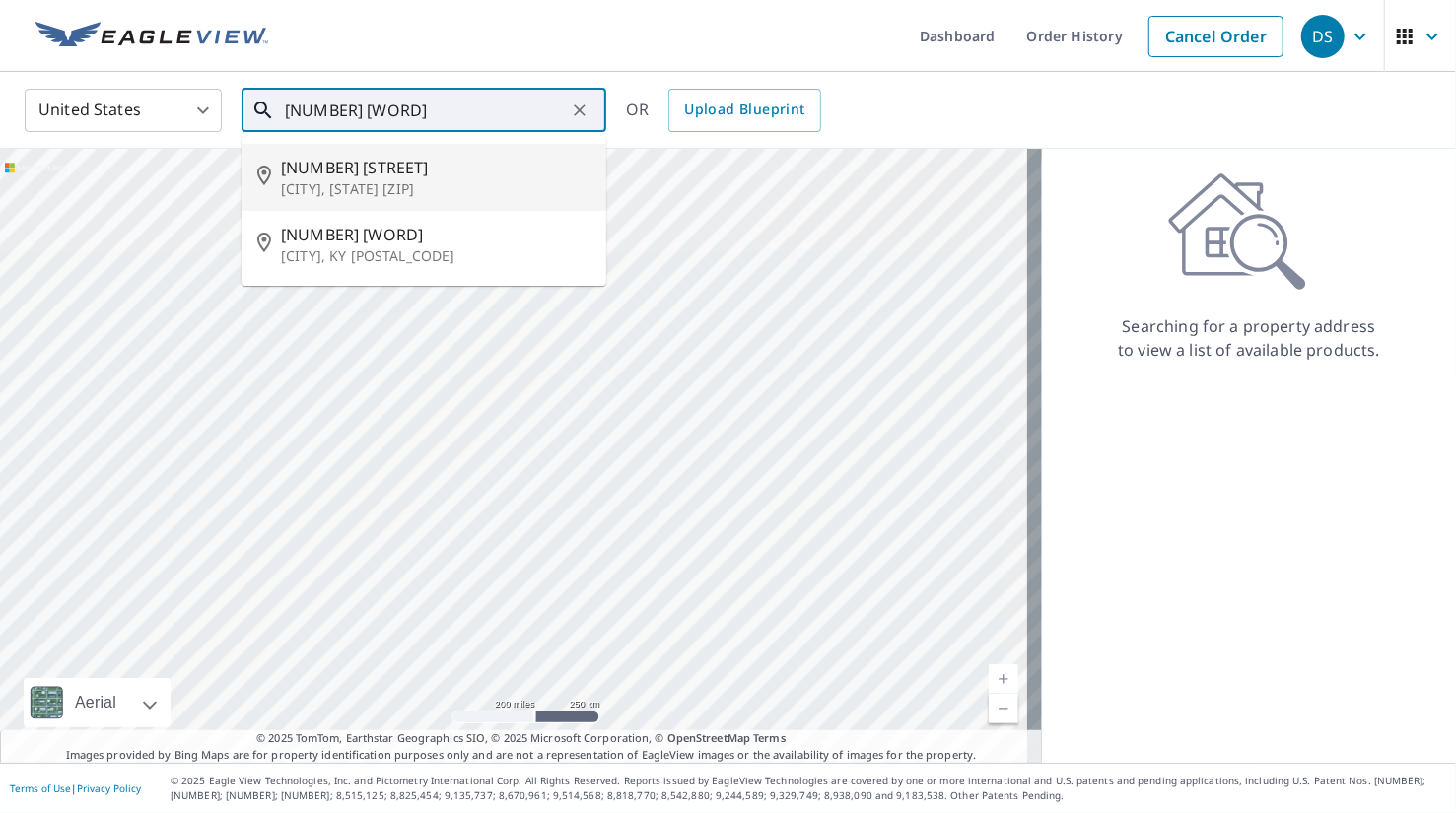 click on "[CITY], [STATE] [ZIP]" at bounding box center [436, 189] 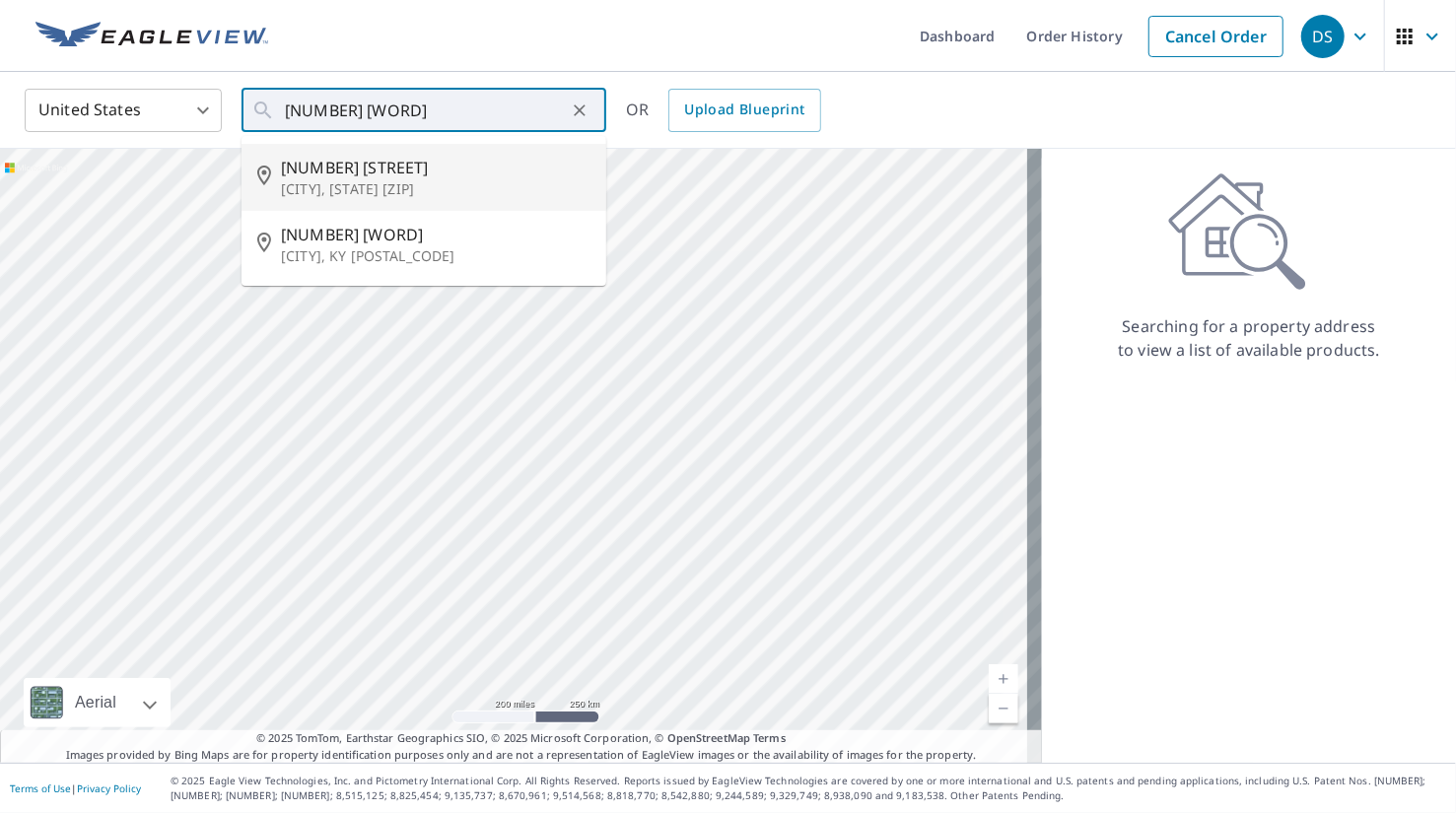 type on "[NUMBER] [STREET] [CITY], [STATE] [ZIP]" 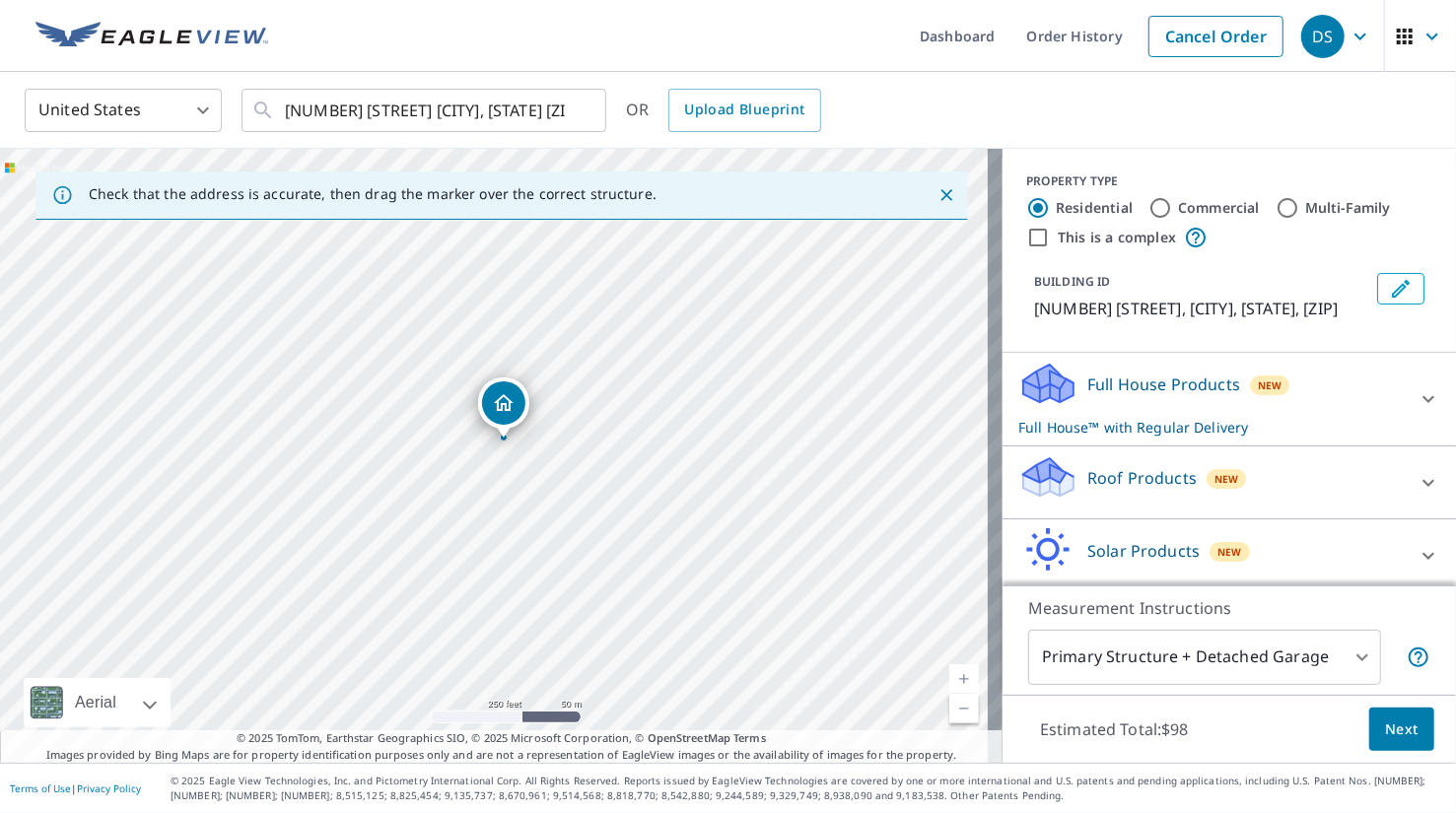 drag, startPoint x: 639, startPoint y: 350, endPoint x: 649, endPoint y: 335, distance: 18.027756 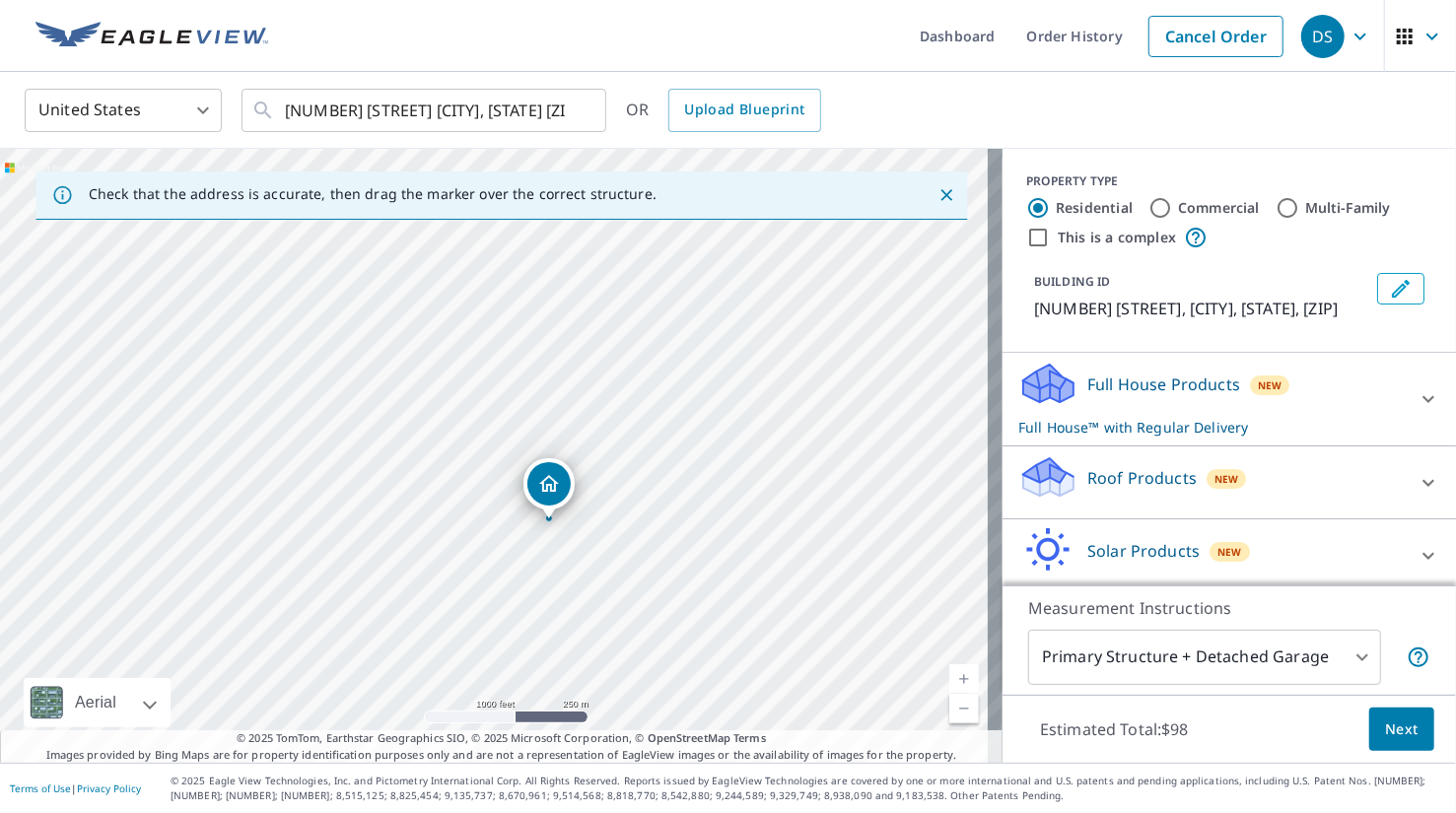 drag, startPoint x: 702, startPoint y: 349, endPoint x: 639, endPoint y: 509, distance: 171.95639 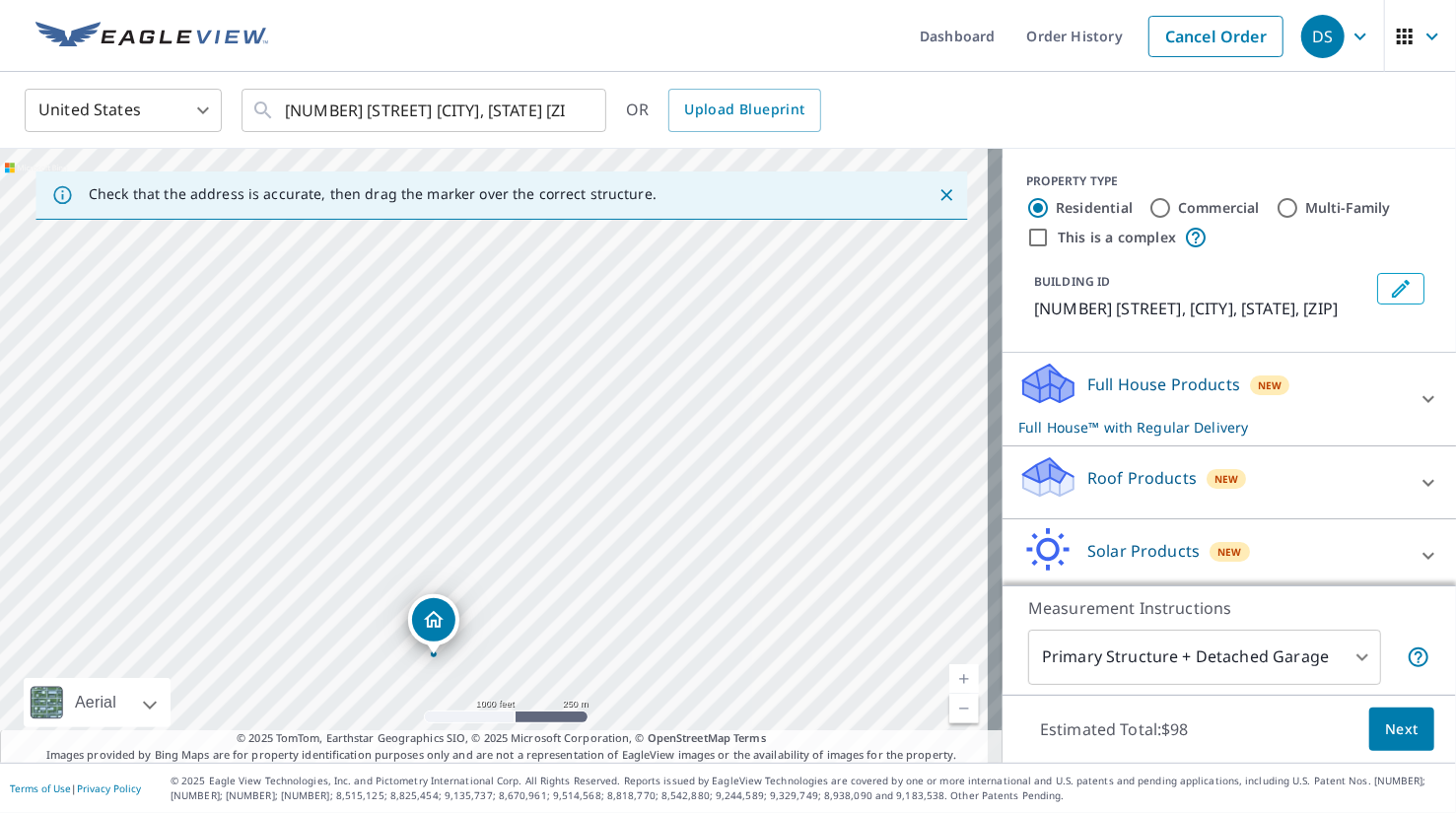 drag, startPoint x: 671, startPoint y: 395, endPoint x: 542, endPoint y: 547, distance: 199.36148 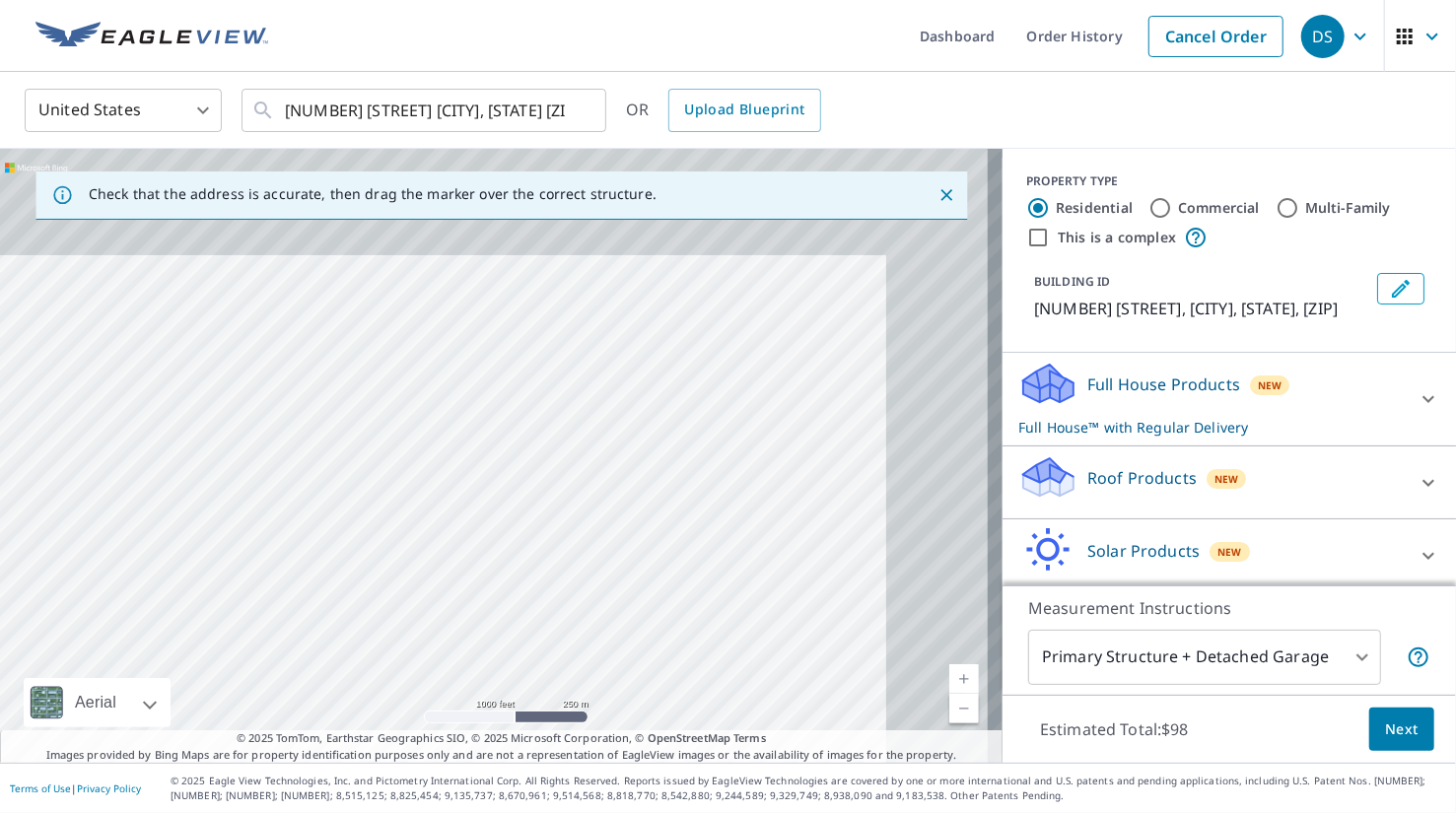 drag, startPoint x: 776, startPoint y: 335, endPoint x: 583, endPoint y: 531, distance: 275.07272 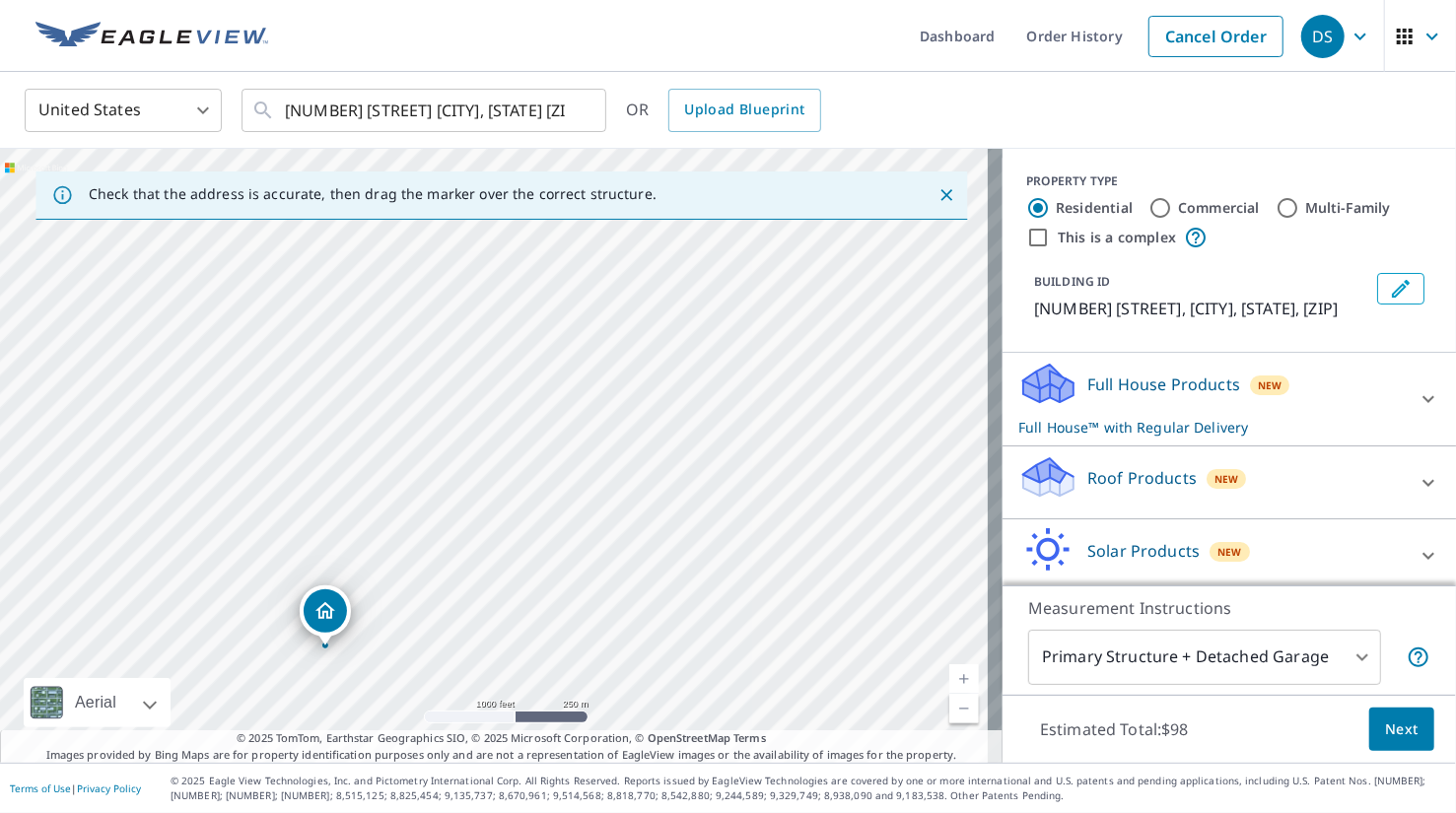 drag, startPoint x: 567, startPoint y: 584, endPoint x: 666, endPoint y: 363, distance: 242.1611 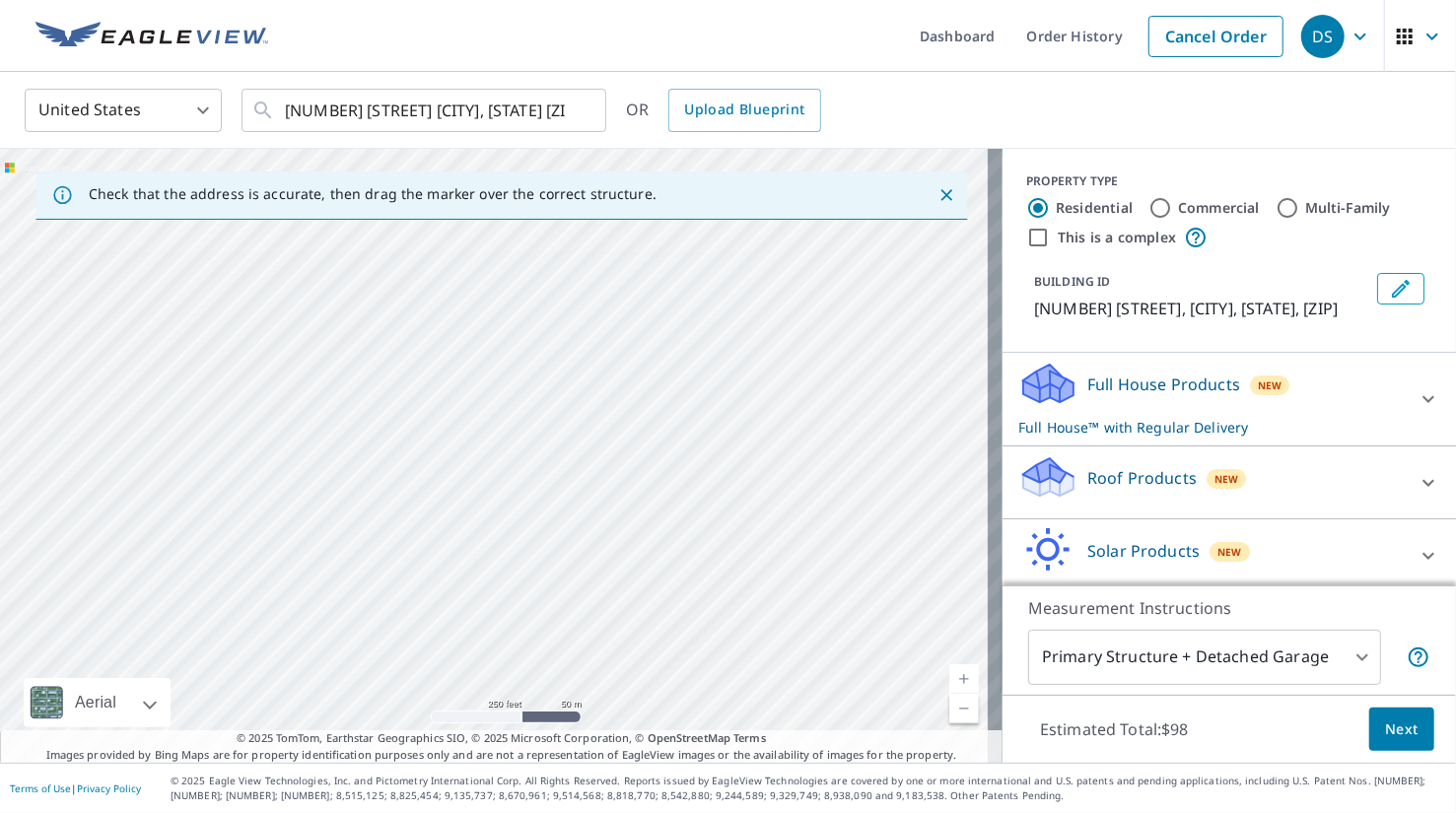 drag, startPoint x: 586, startPoint y: 407, endPoint x: 812, endPoint y: 273, distance: 262.7394 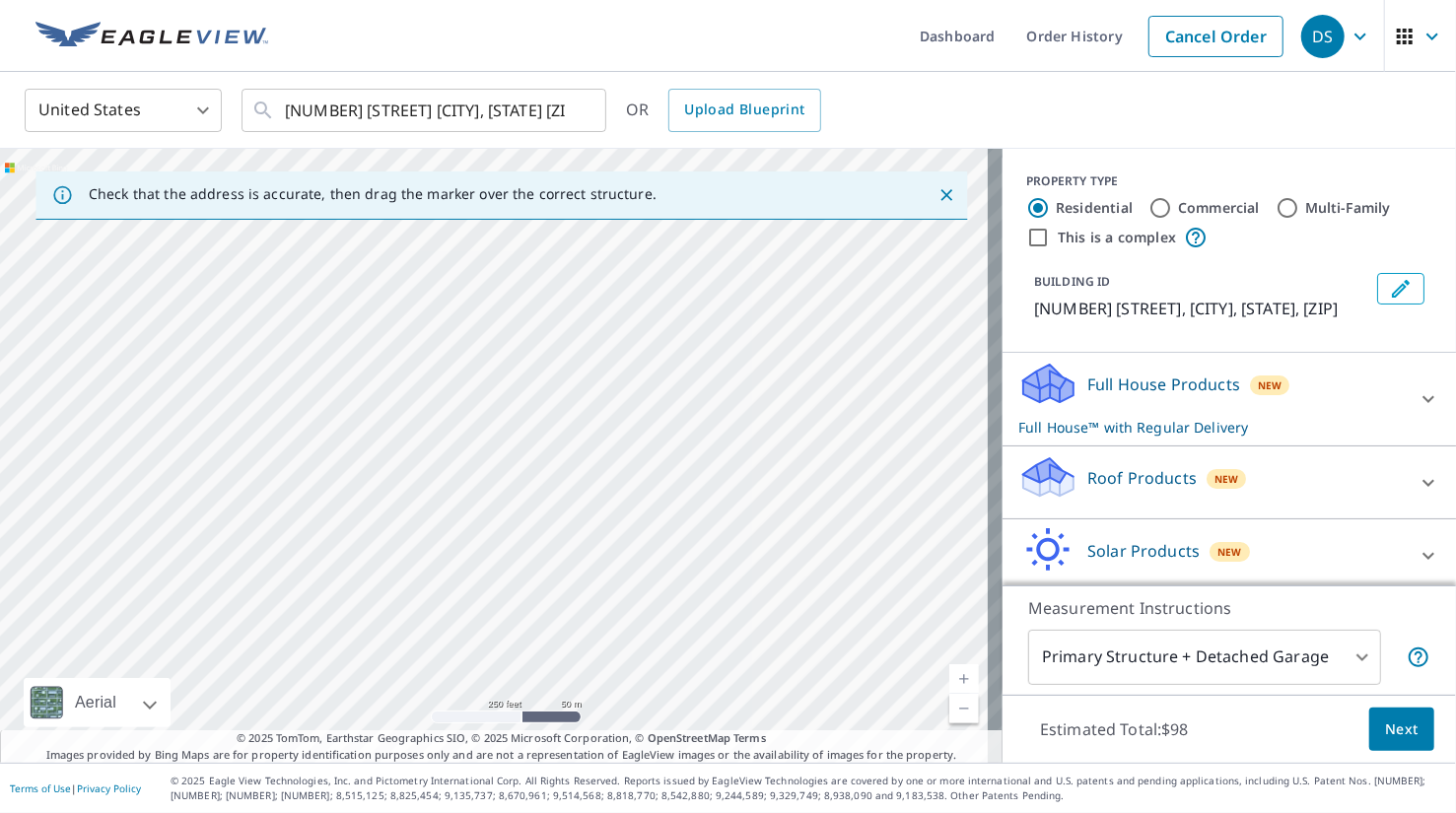 drag, startPoint x: 548, startPoint y: 468, endPoint x: 968, endPoint y: 96, distance: 561.0561 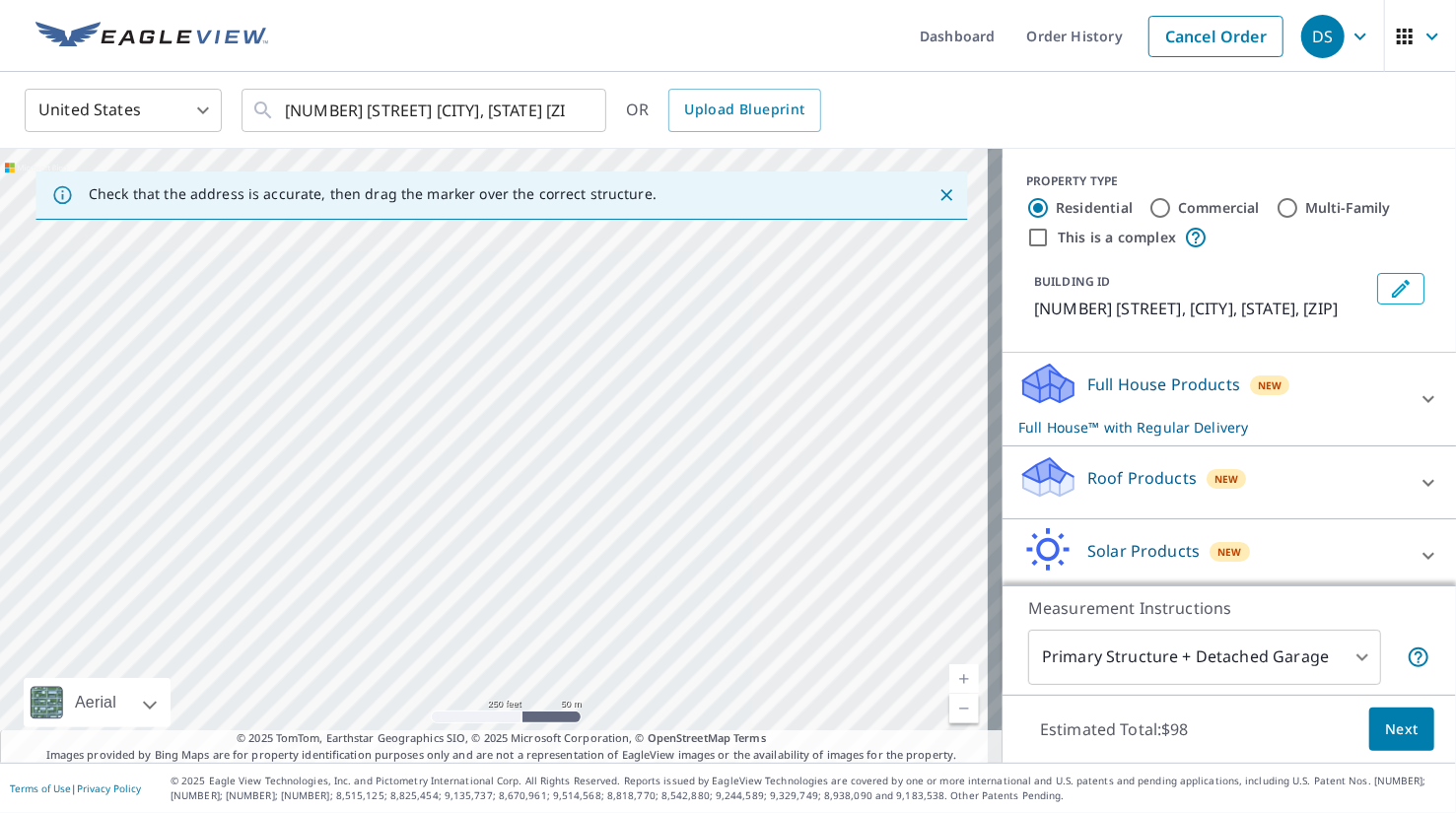 click on "[NUMBER] [STREET] [CITY], [STATE] [ZIP]" at bounding box center [501, 455] 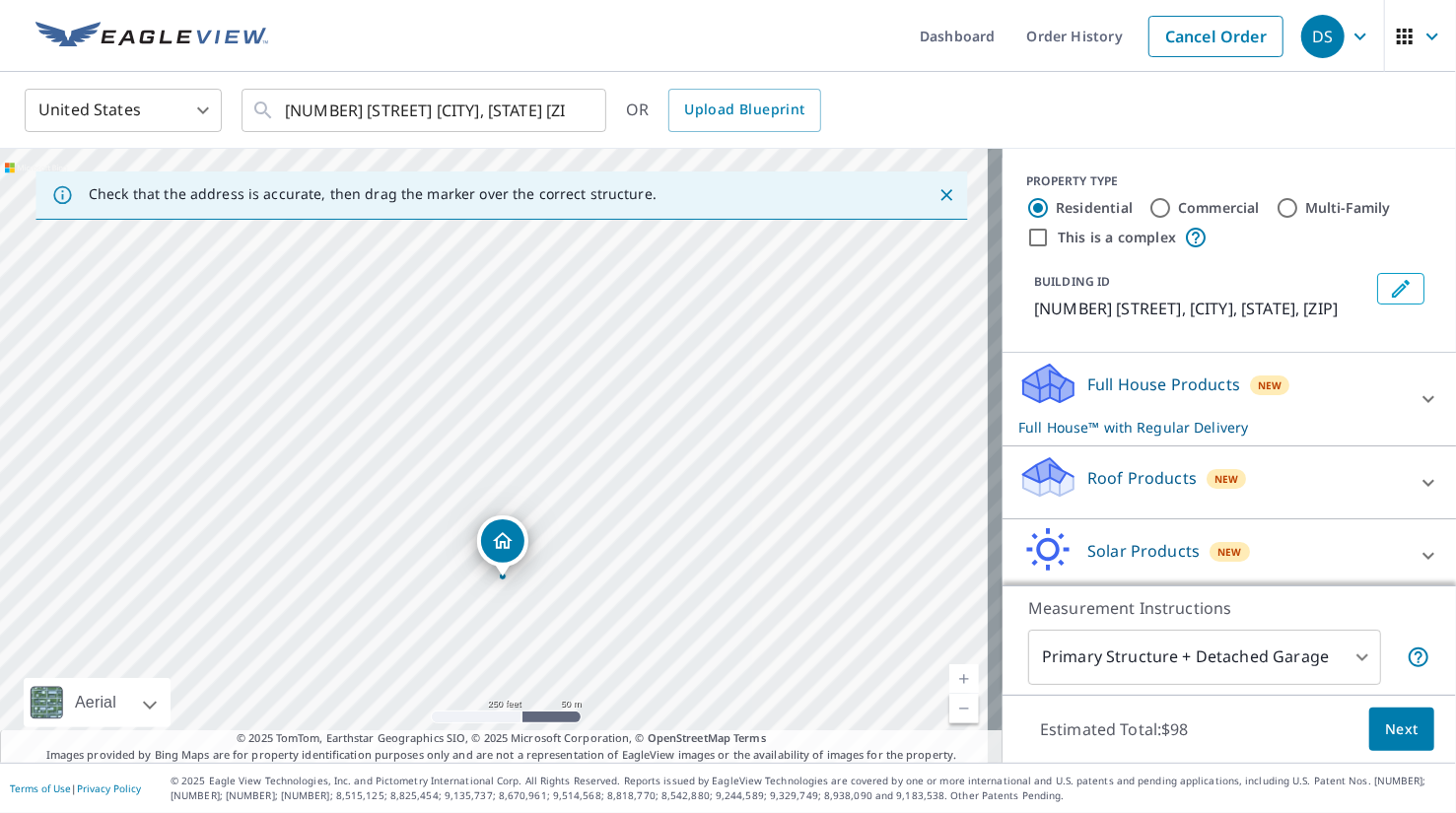 drag, startPoint x: 867, startPoint y: 222, endPoint x: 919, endPoint y: 91, distance: 140.94325 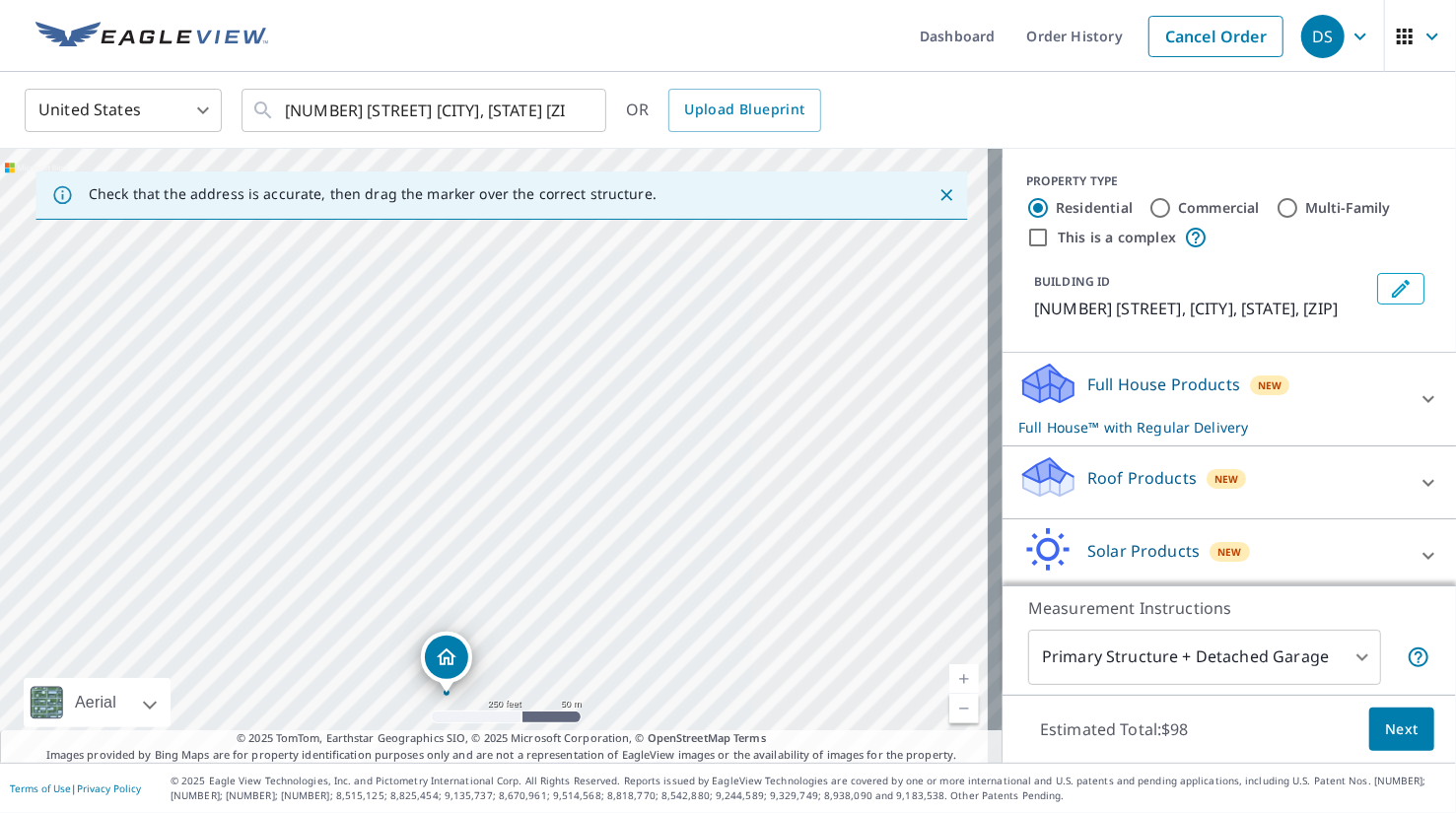 click on "[NUMBER] [STREET] [CITY], [STATE] [ZIP]" at bounding box center (501, 455) 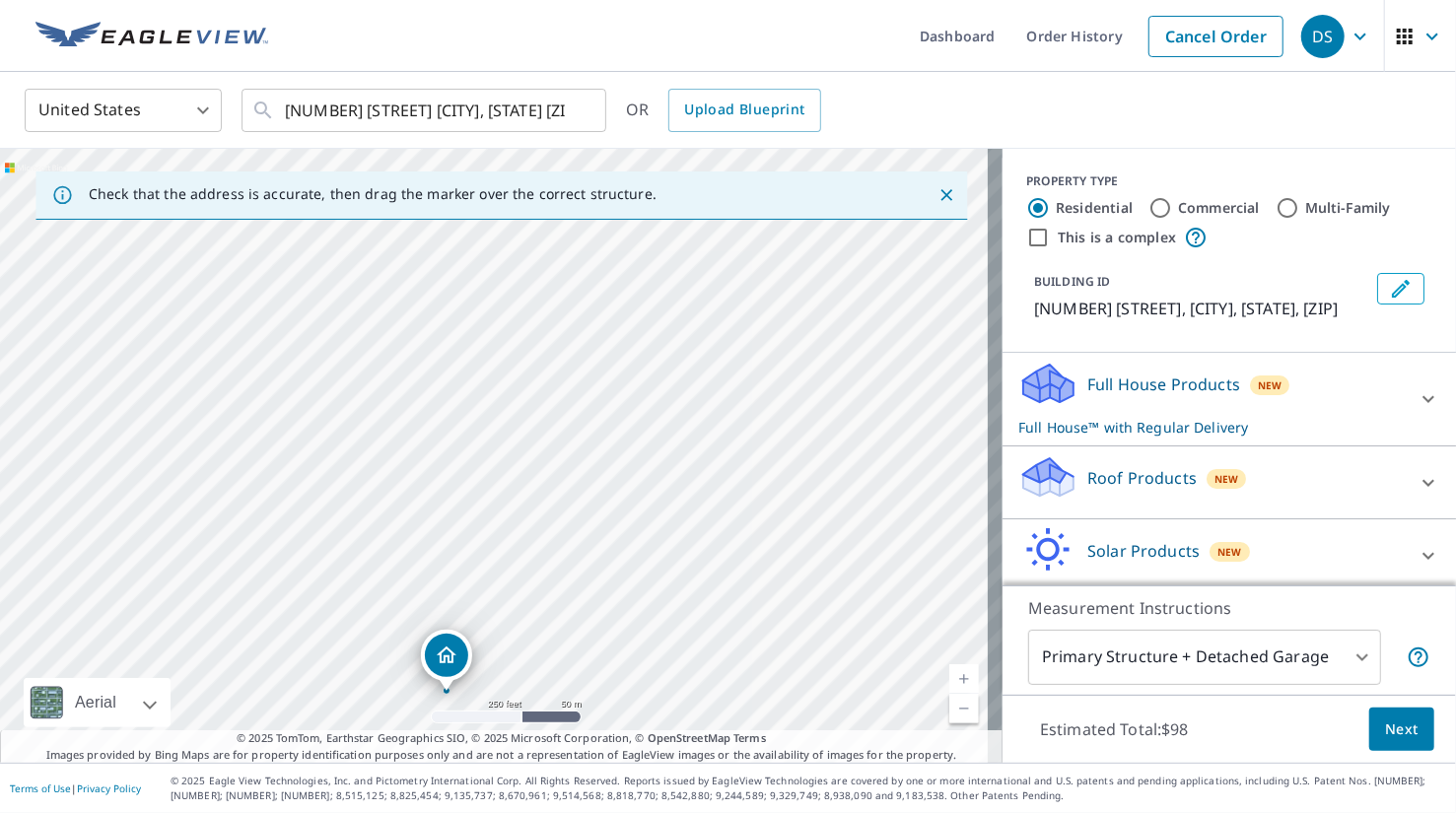 click at bounding box center [447, 655] 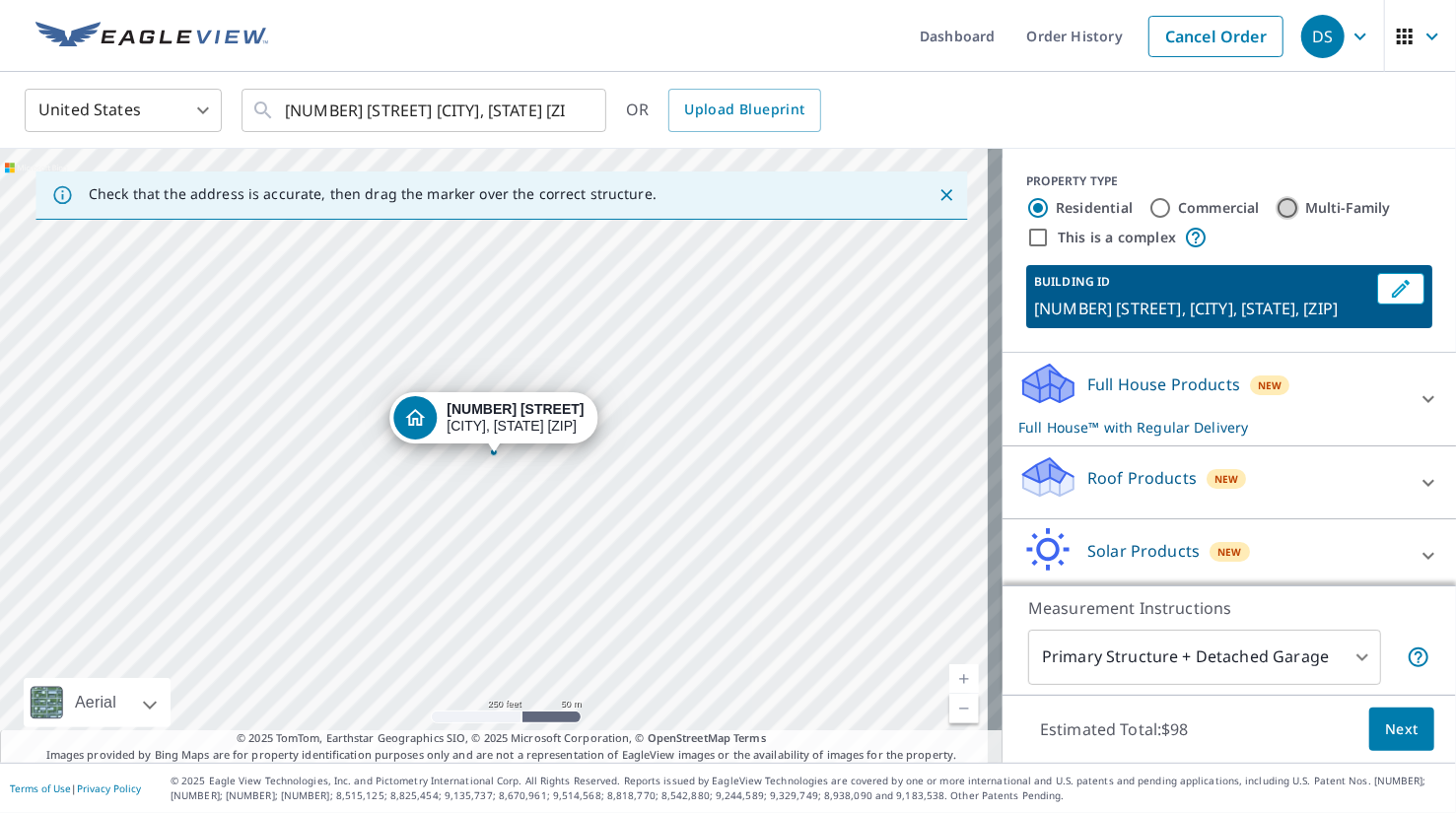 click on "Multi-Family" at bounding box center [1287, 208] 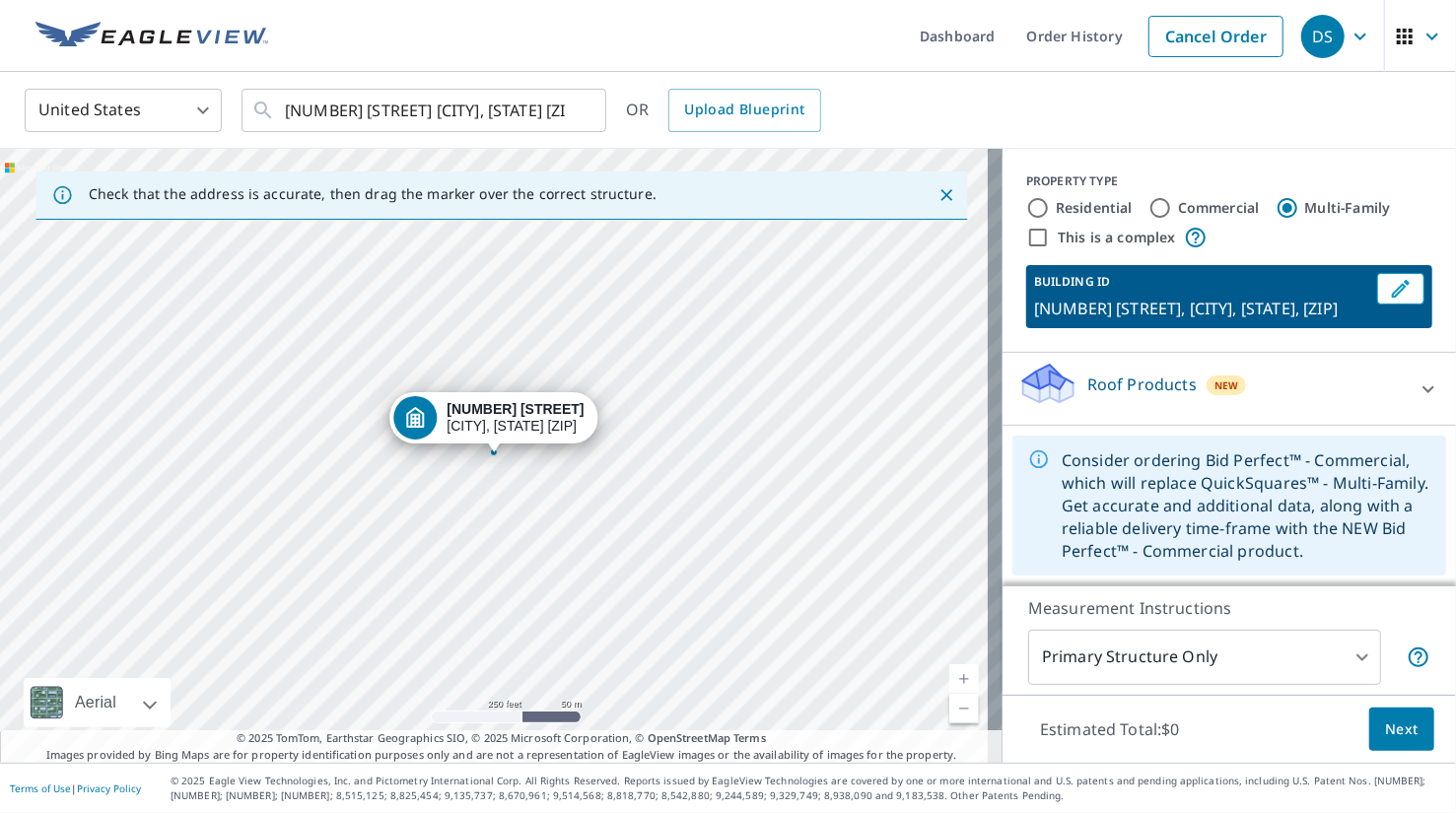 click on "This is a complex BUILDING ID 5000 Deer Park Dr SE, [CITY], OR, 97317" at bounding box center (1229, 250) 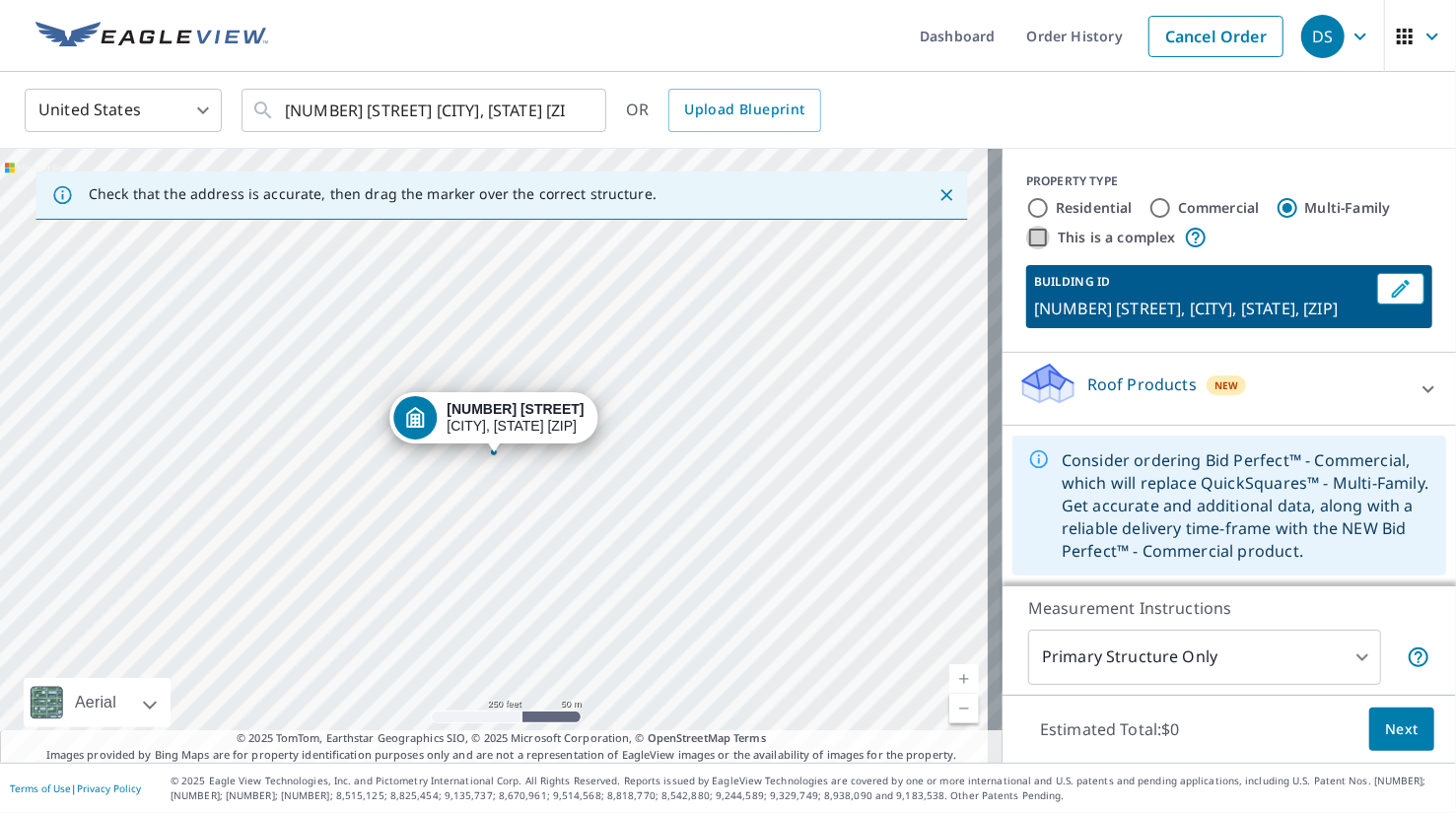 click on "This is a complex" at bounding box center [1038, 237] 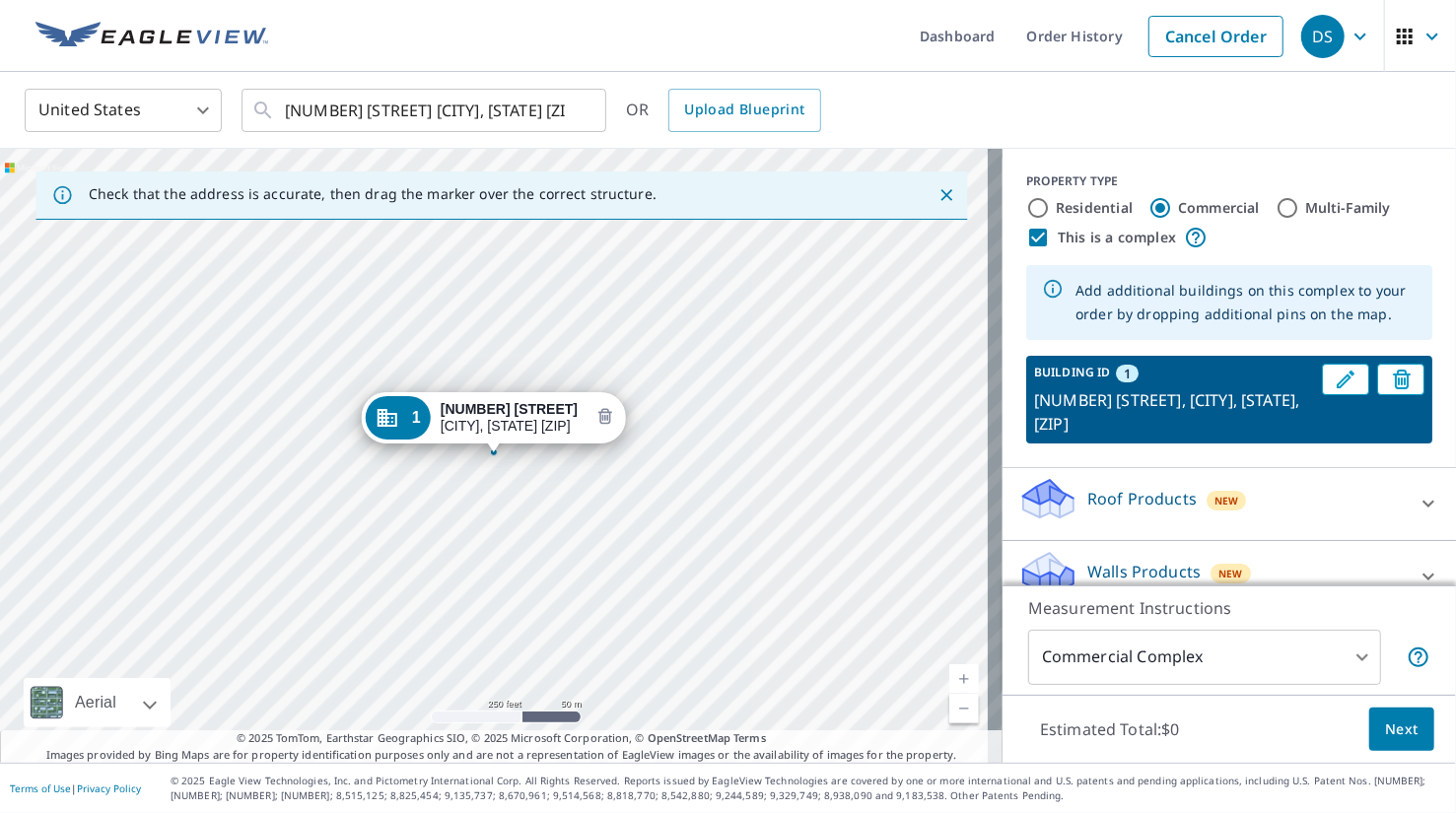 click 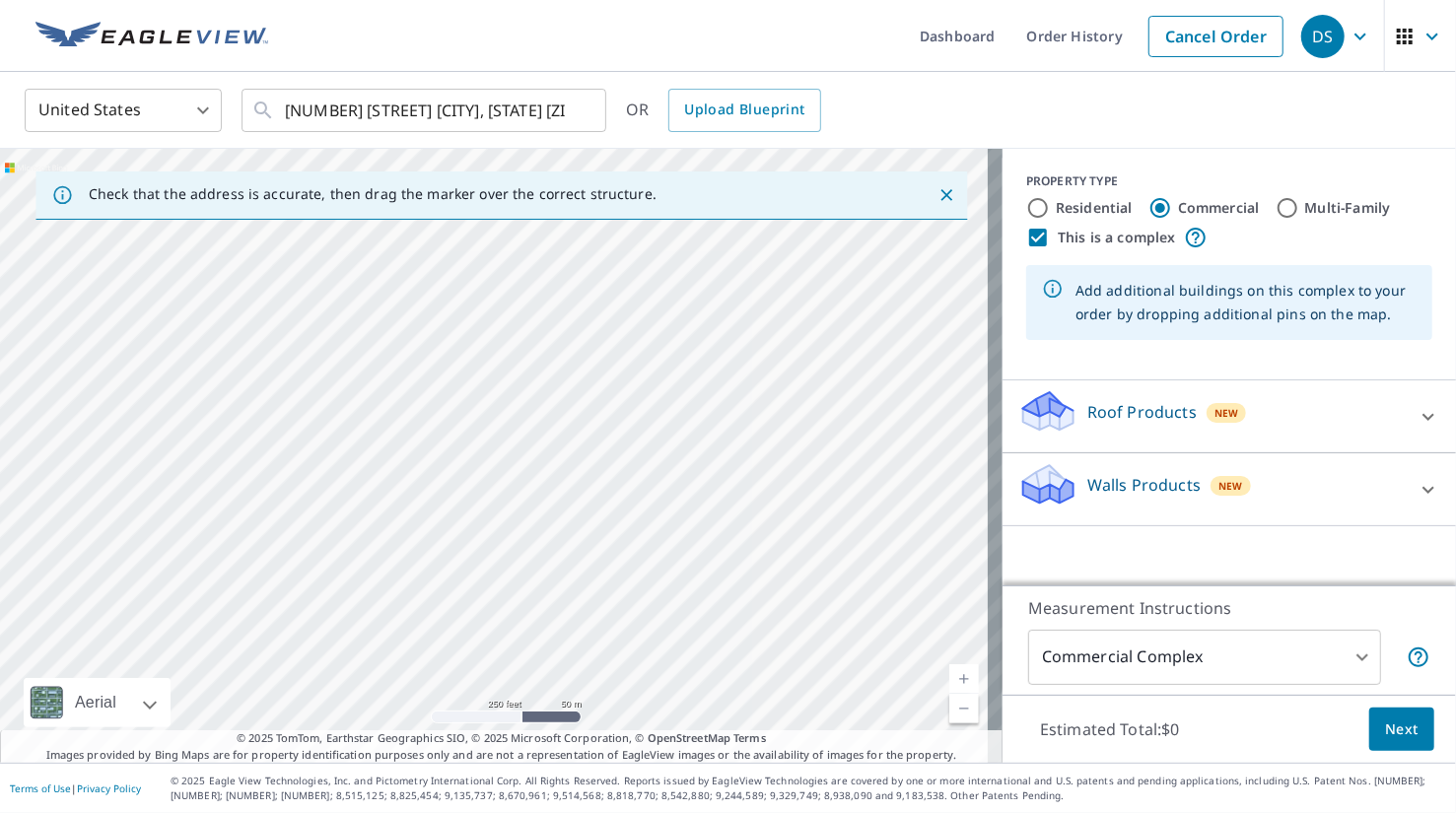 drag, startPoint x: 786, startPoint y: 340, endPoint x: 468, endPoint y: 570, distance: 392.45892 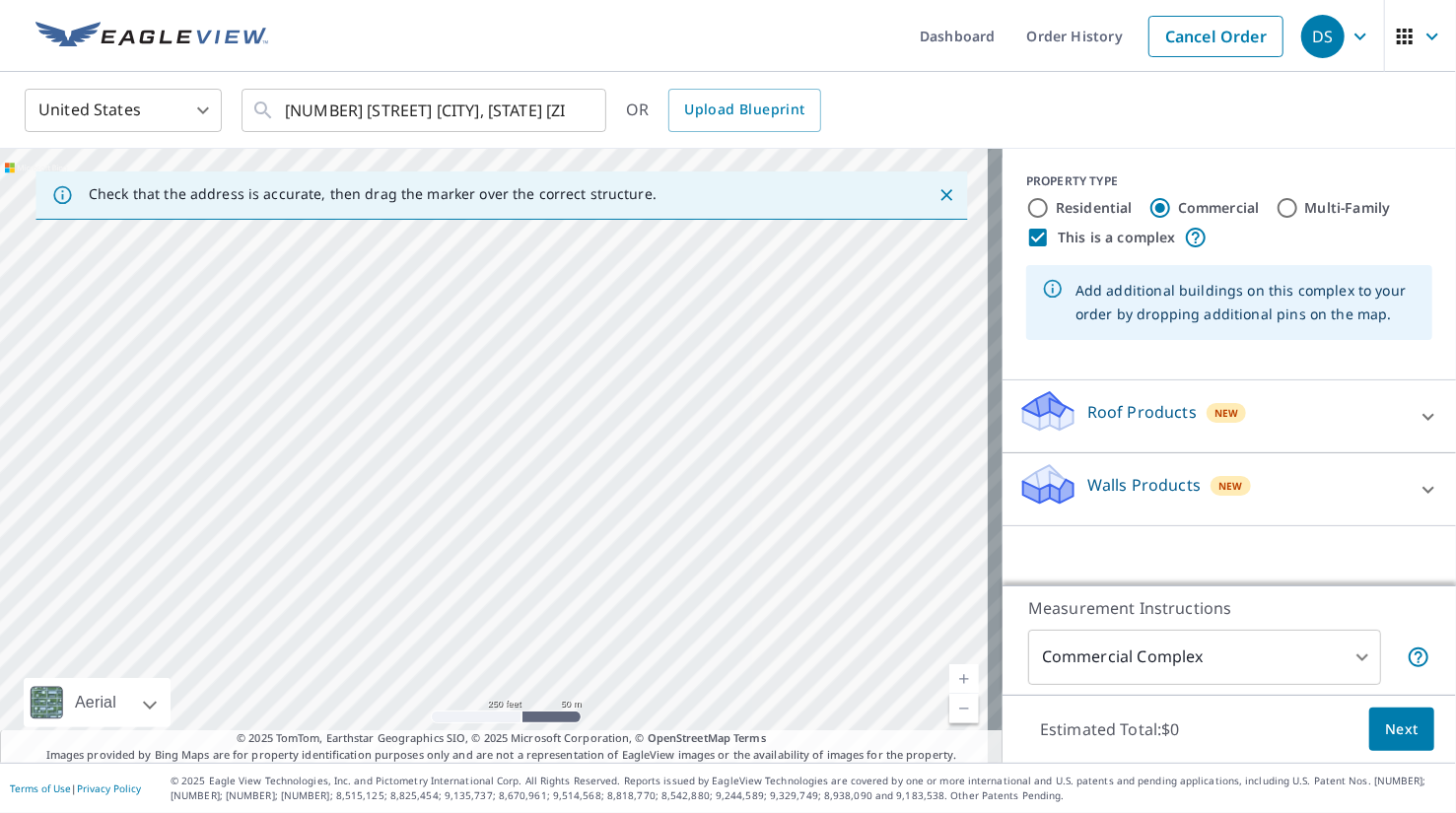 drag, startPoint x: 768, startPoint y: 316, endPoint x: 471, endPoint y: 566, distance: 388.21257 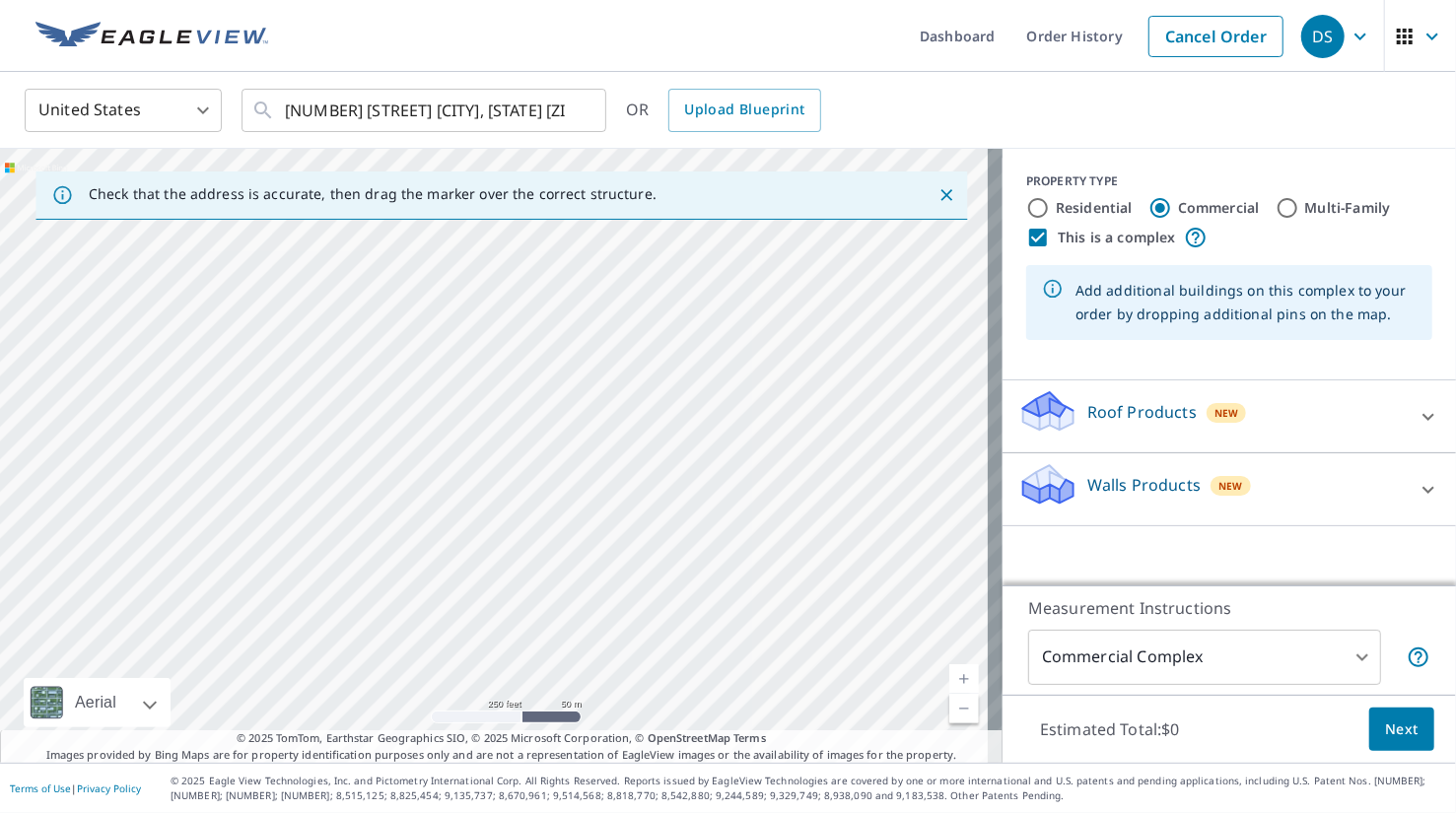 drag, startPoint x: 682, startPoint y: 362, endPoint x: 597, endPoint y: 687, distance: 335.932 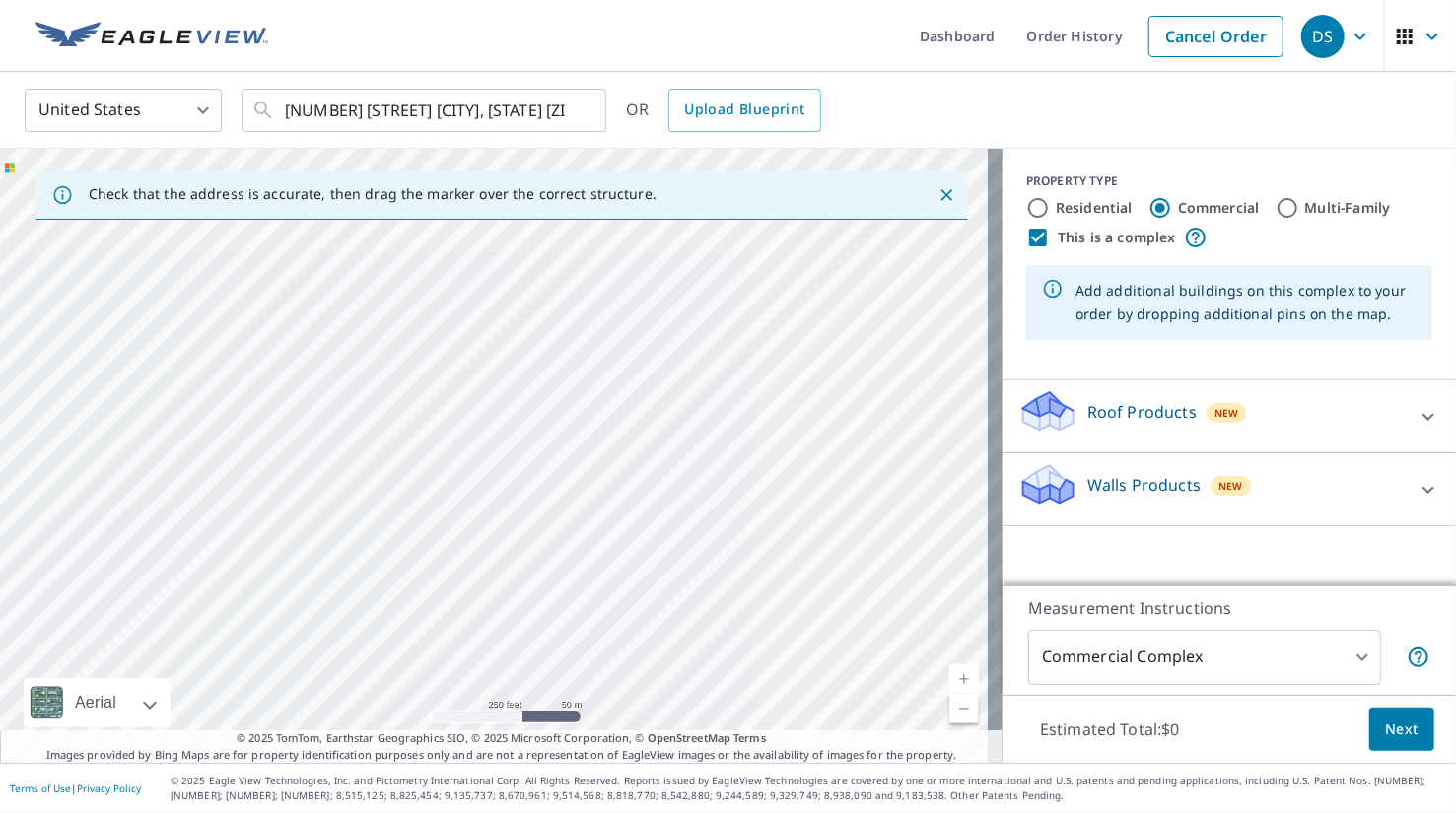 drag, startPoint x: 520, startPoint y: 427, endPoint x: 507, endPoint y: 509, distance: 83.024093 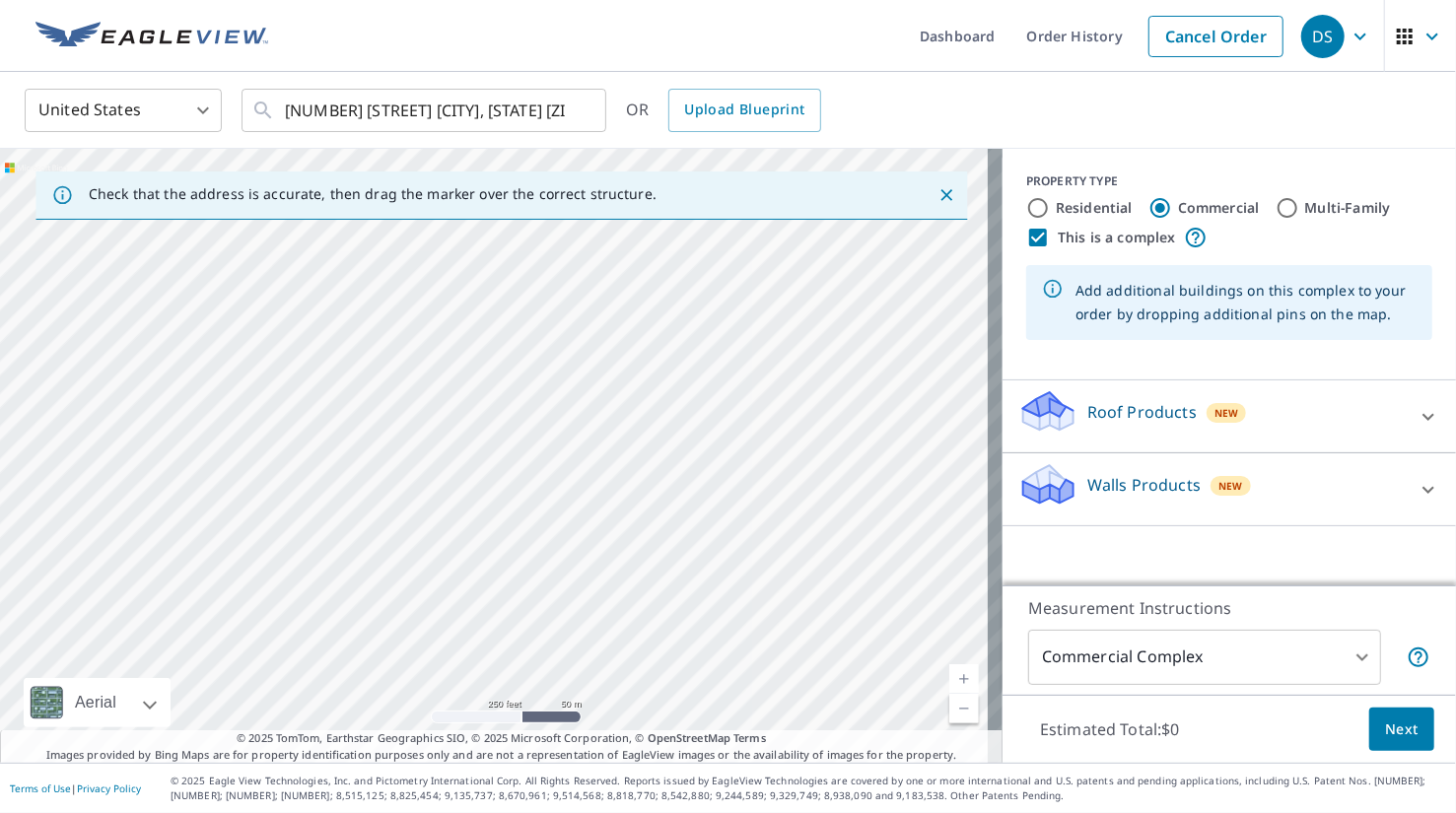 type on "[NUMBER] [STREET], [CITY], [STATE], [ZIP]" 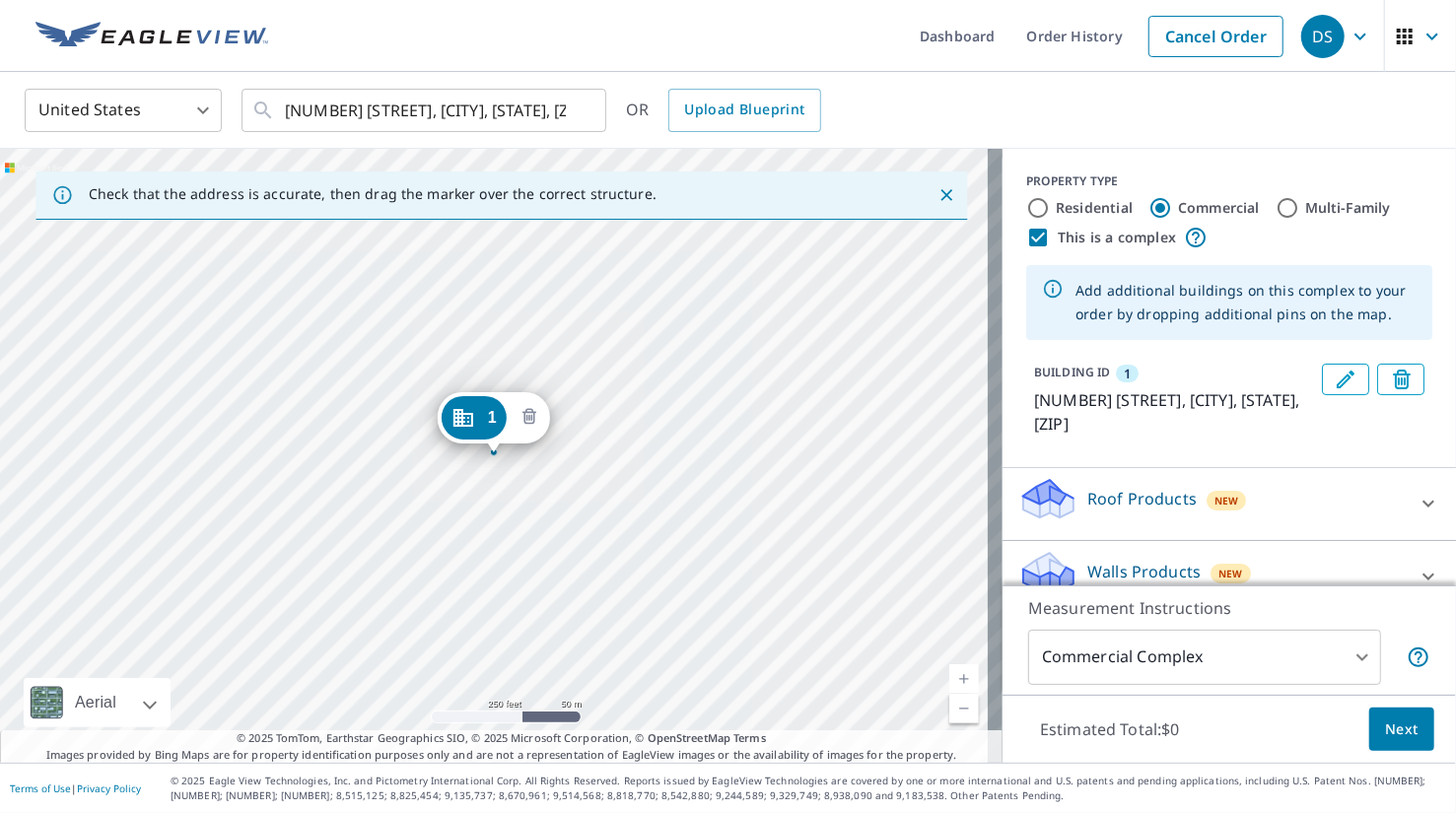 drag, startPoint x: 600, startPoint y: 407, endPoint x: 521, endPoint y: 417, distance: 79.630396 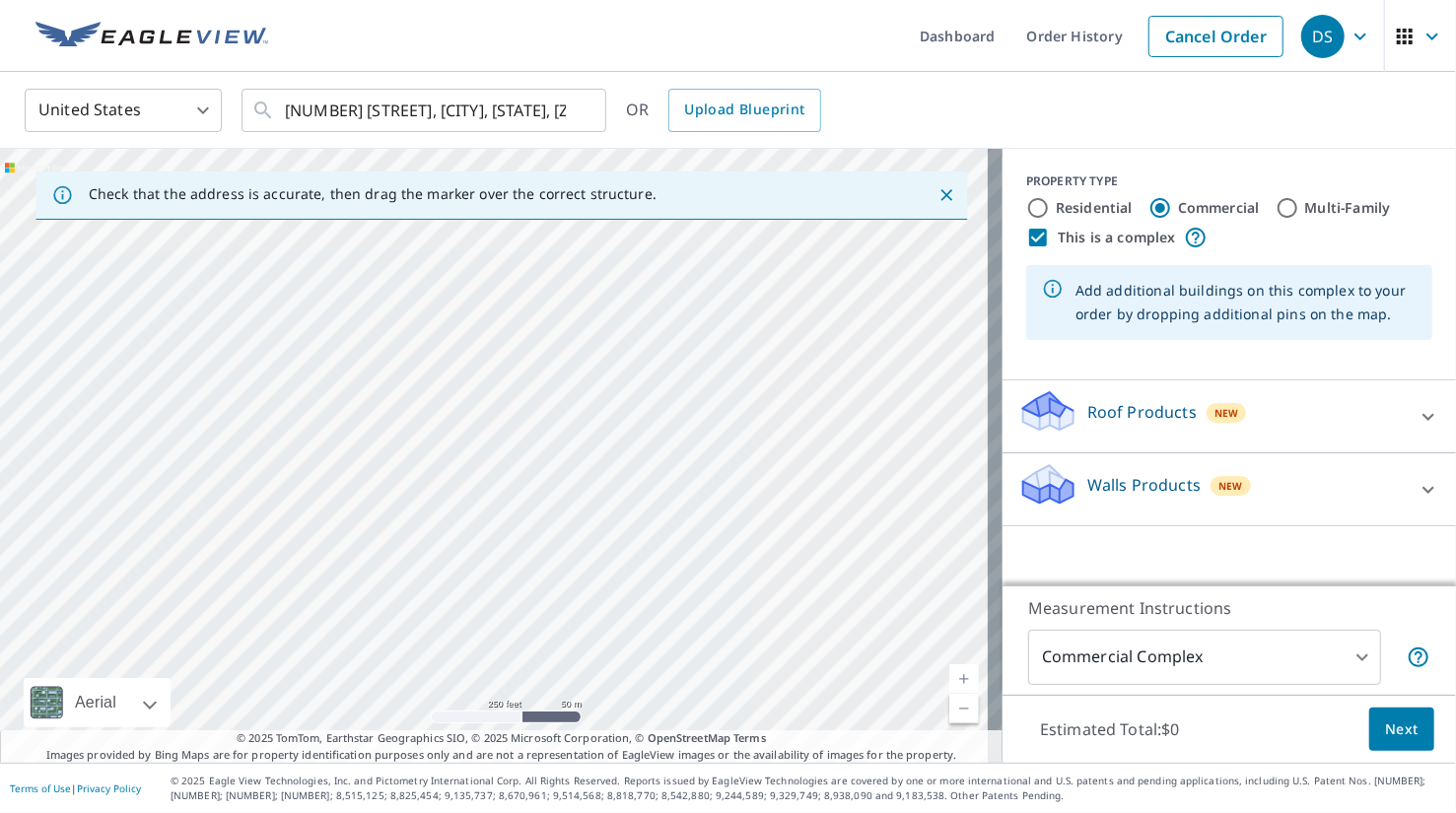 click at bounding box center (501, 455) 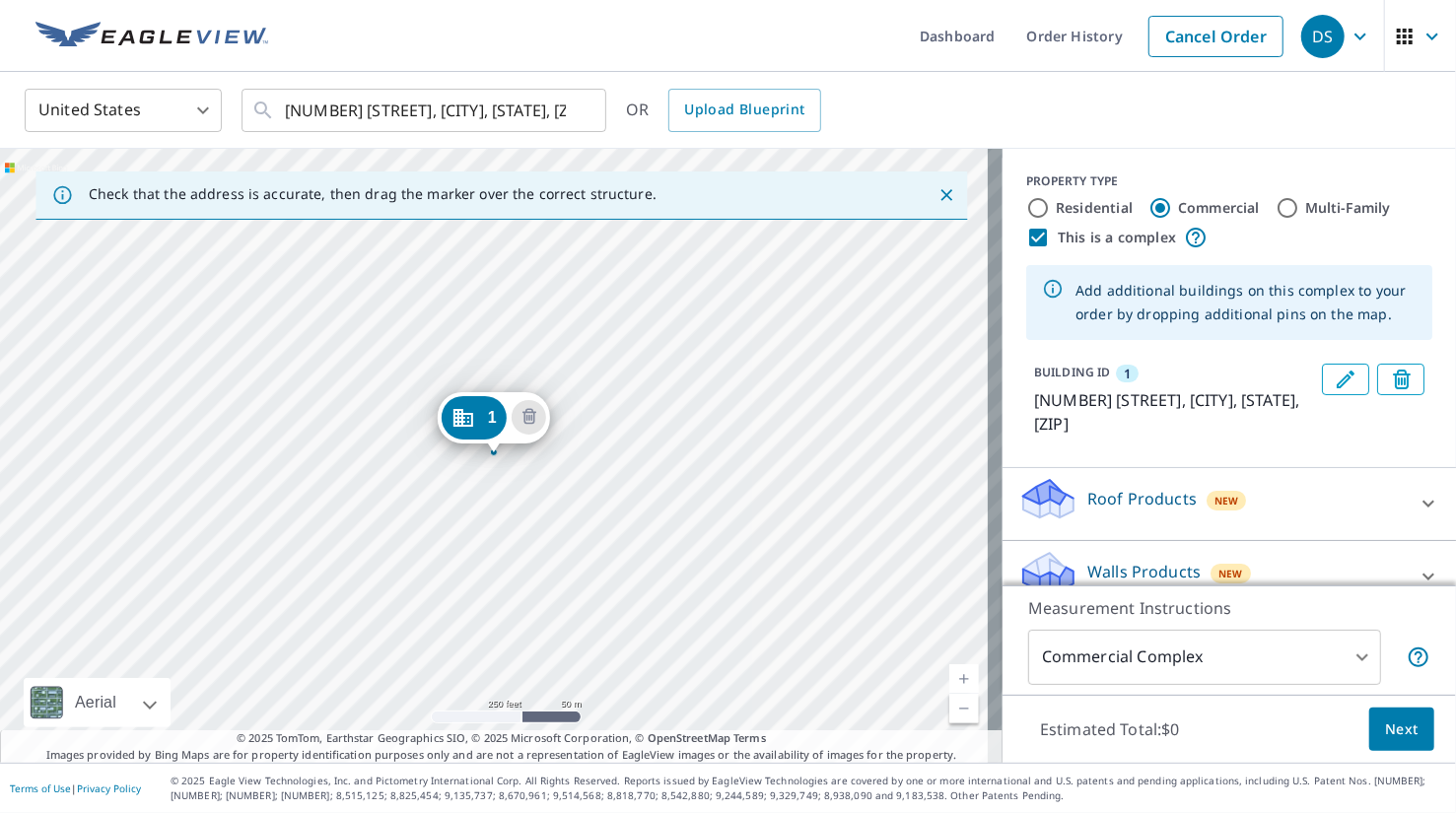 click on "[NUMBER] [NUMBER] [STREET] [CITY], [STATE] [ZIP]" at bounding box center [501, 455] 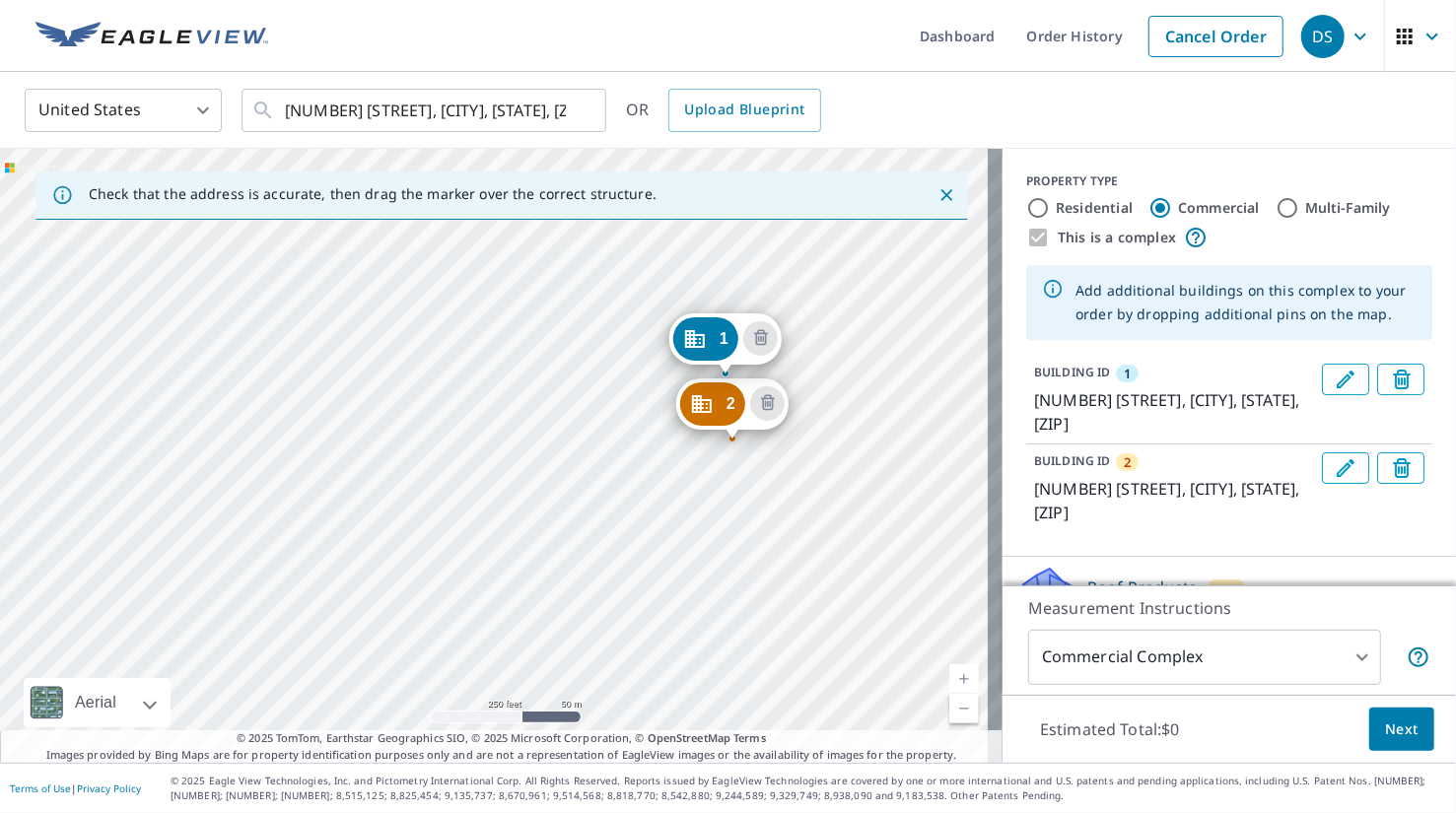 drag, startPoint x: 387, startPoint y: 549, endPoint x: 619, endPoint y: 470, distance: 245.08162 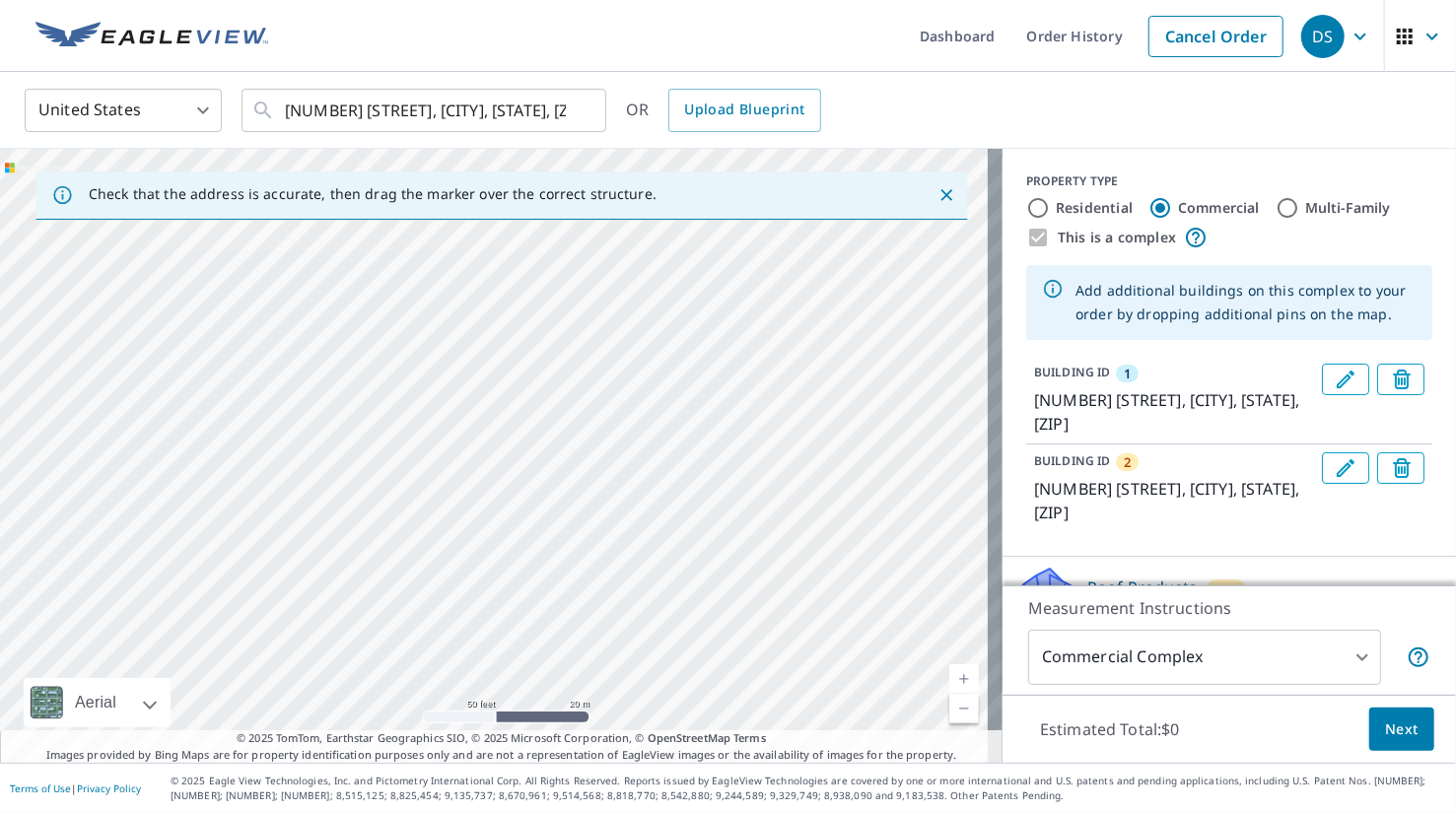 click on "[NUMBER] [NUMBER] [STREET] [CITY], [STATE] [ZIP] [NUMBER] [NUMBER] [STREET] [CITY], [STATE] [ZIP]" at bounding box center [501, 455] 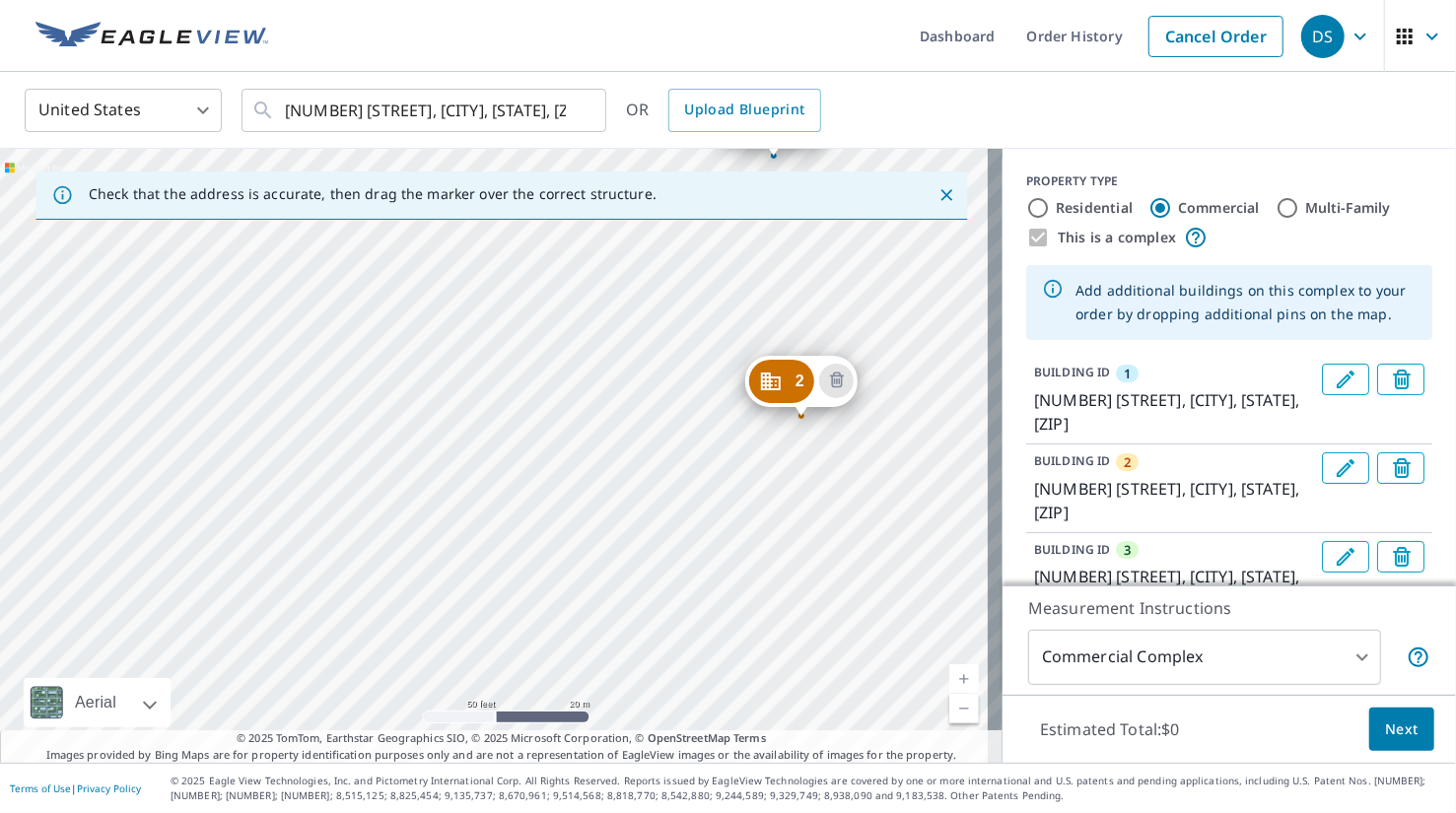 drag, startPoint x: 329, startPoint y: 520, endPoint x: 656, endPoint y: 182, distance: 470.2903 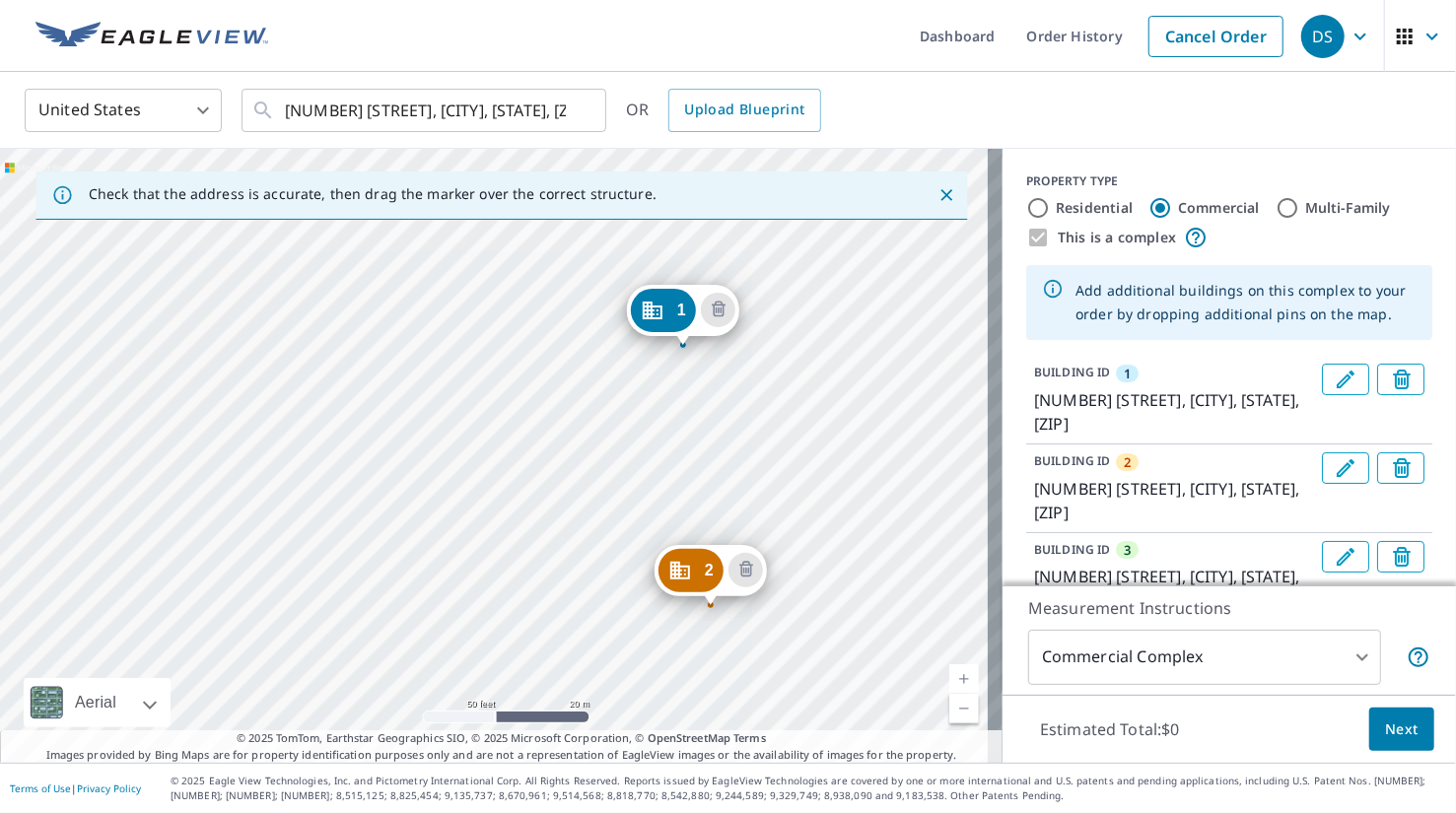 click on "2 5000 Deer Park Dr SE [CITY], OR 97317 3 5000 Deer Park Dr SE [CITY], OR 97317 1 5000 Deer Park Dr SE [CITY], OR 97317" at bounding box center [501, 455] 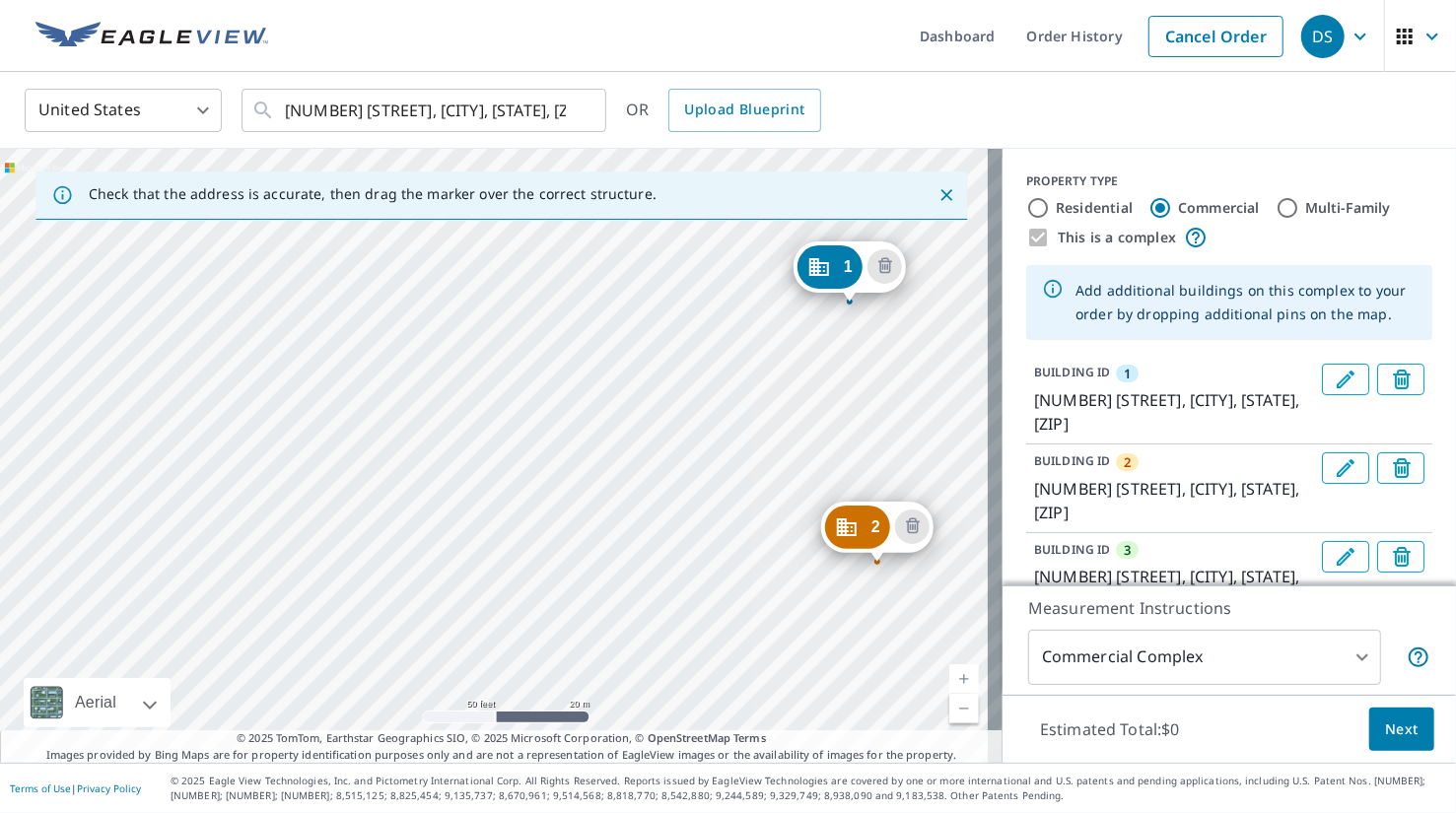 drag, startPoint x: 757, startPoint y: 289, endPoint x: 929, endPoint y: 243, distance: 178.04494 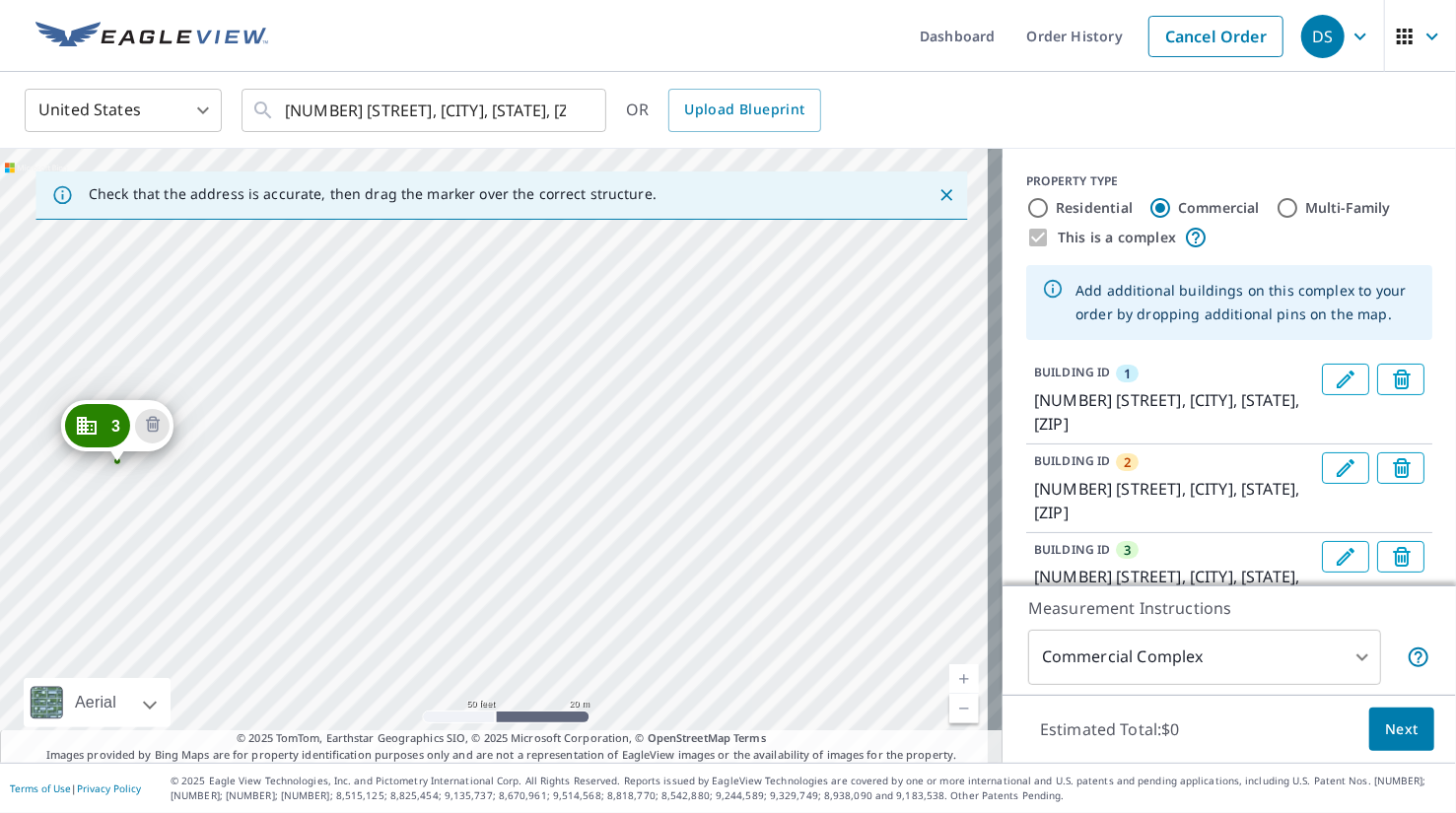 drag, startPoint x: 531, startPoint y: 510, endPoint x: 856, endPoint y: 124, distance: 504.59984 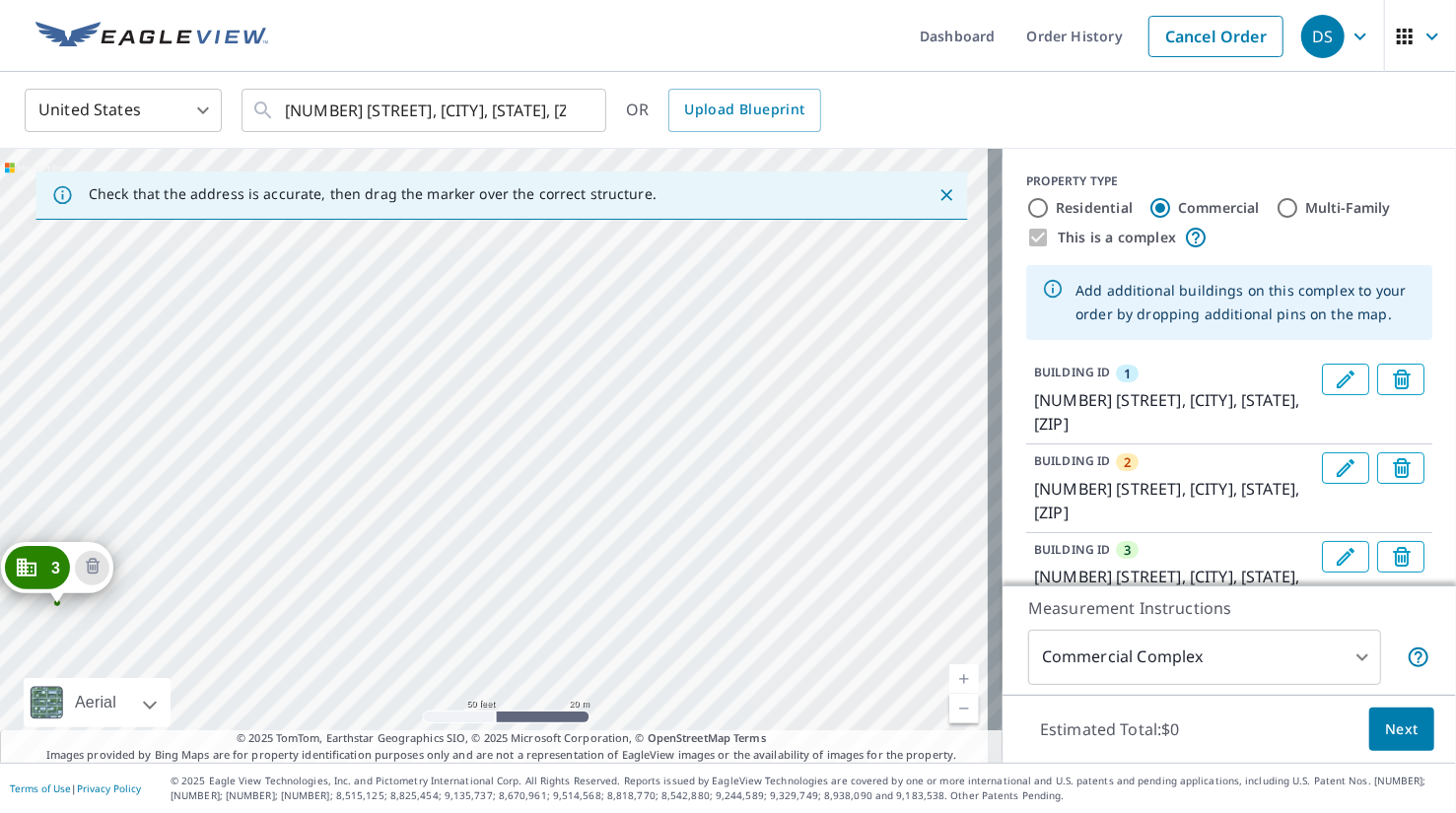 click on "2 5000 Deer Park Dr SE [CITY], OR 97317 3 5000 Deer Park Dr SE [CITY], OR 97317 1 5000 Deer Park Dr SE [CITY], OR 97317" at bounding box center [501, 455] 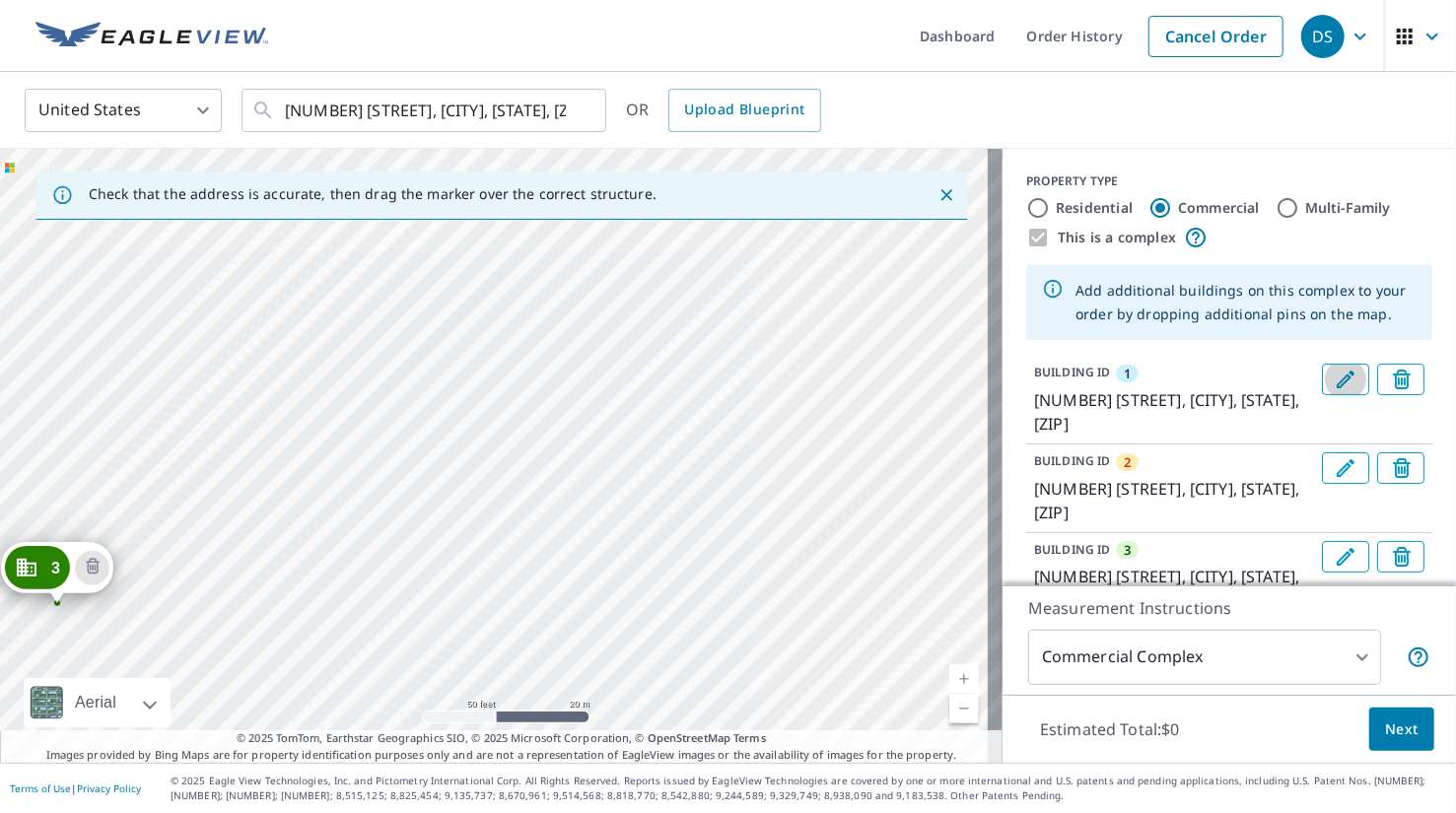 click at bounding box center (1346, 379) 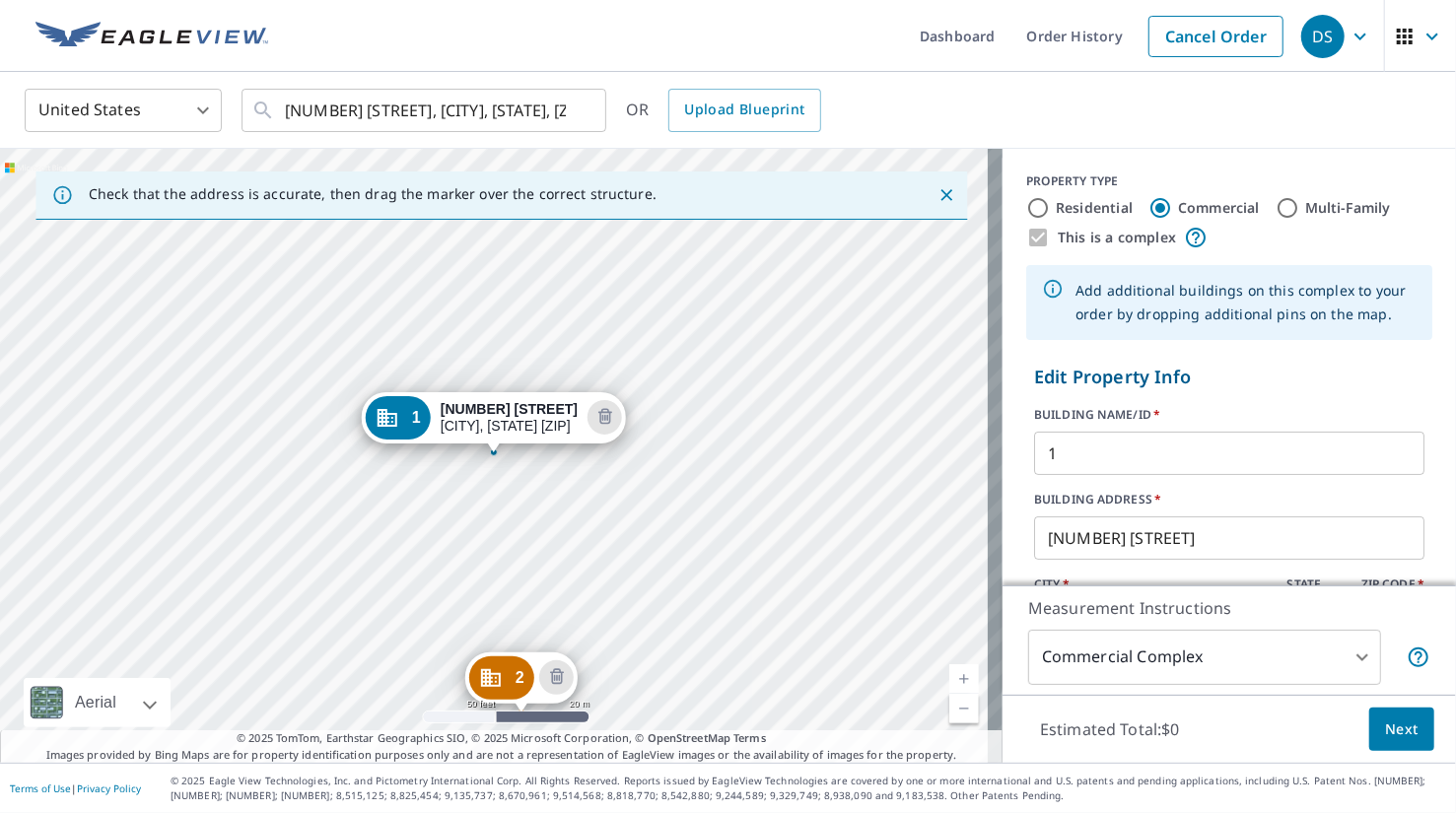 click on "1" at bounding box center [1229, 453] 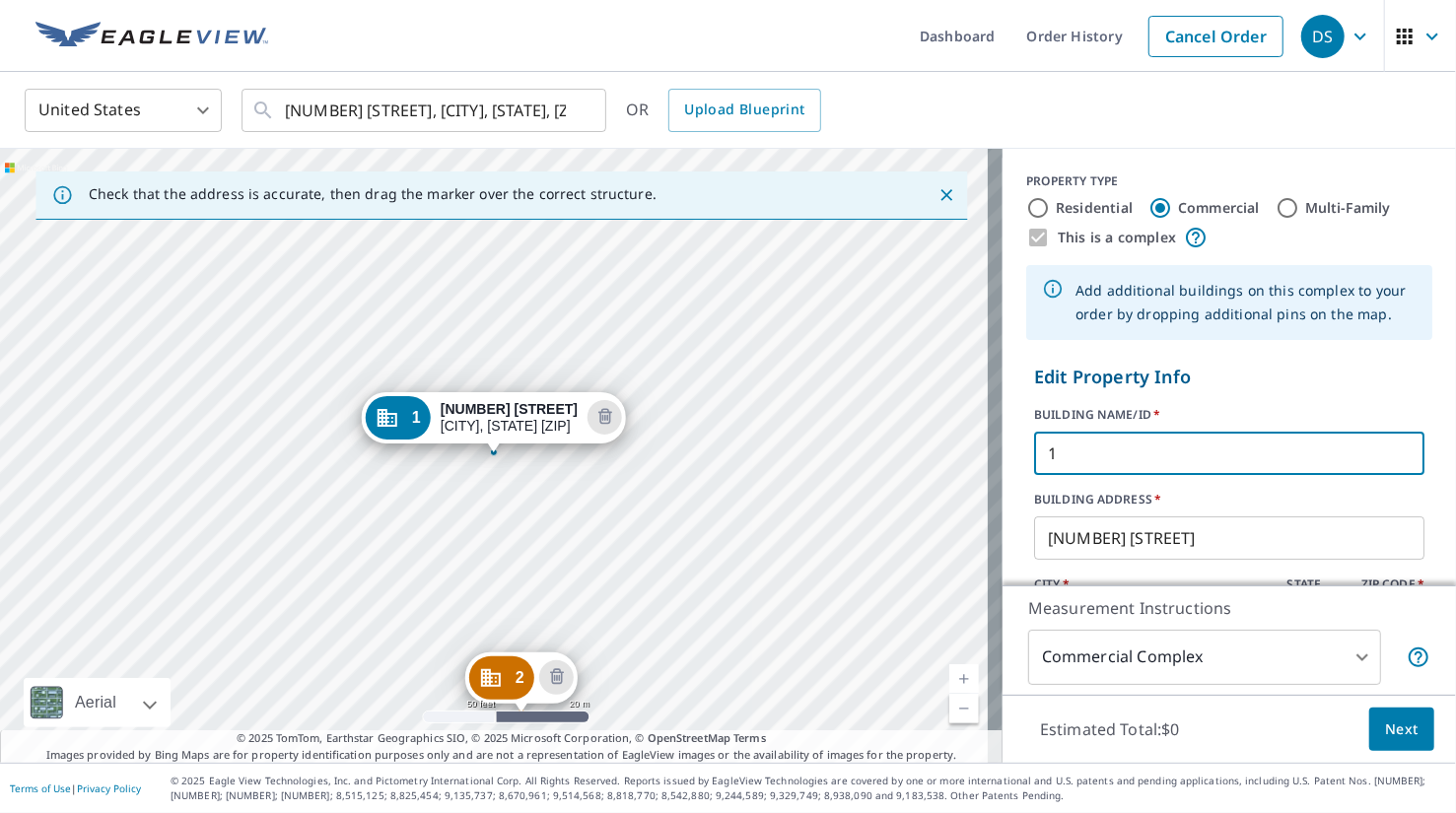 click on "1" at bounding box center (1229, 453) 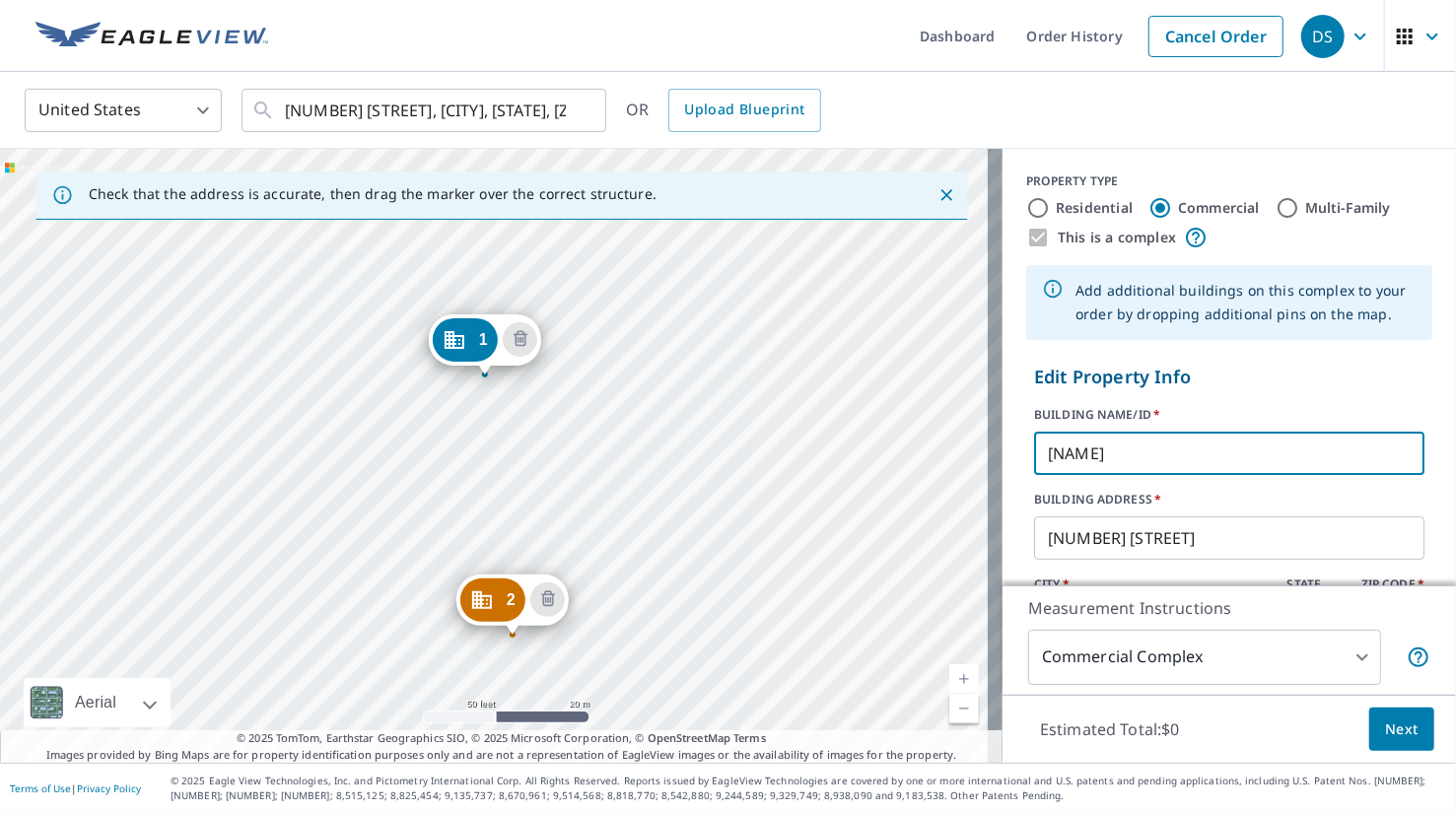 drag, startPoint x: 883, startPoint y: 301, endPoint x: 883, endPoint y: 216, distance: 85 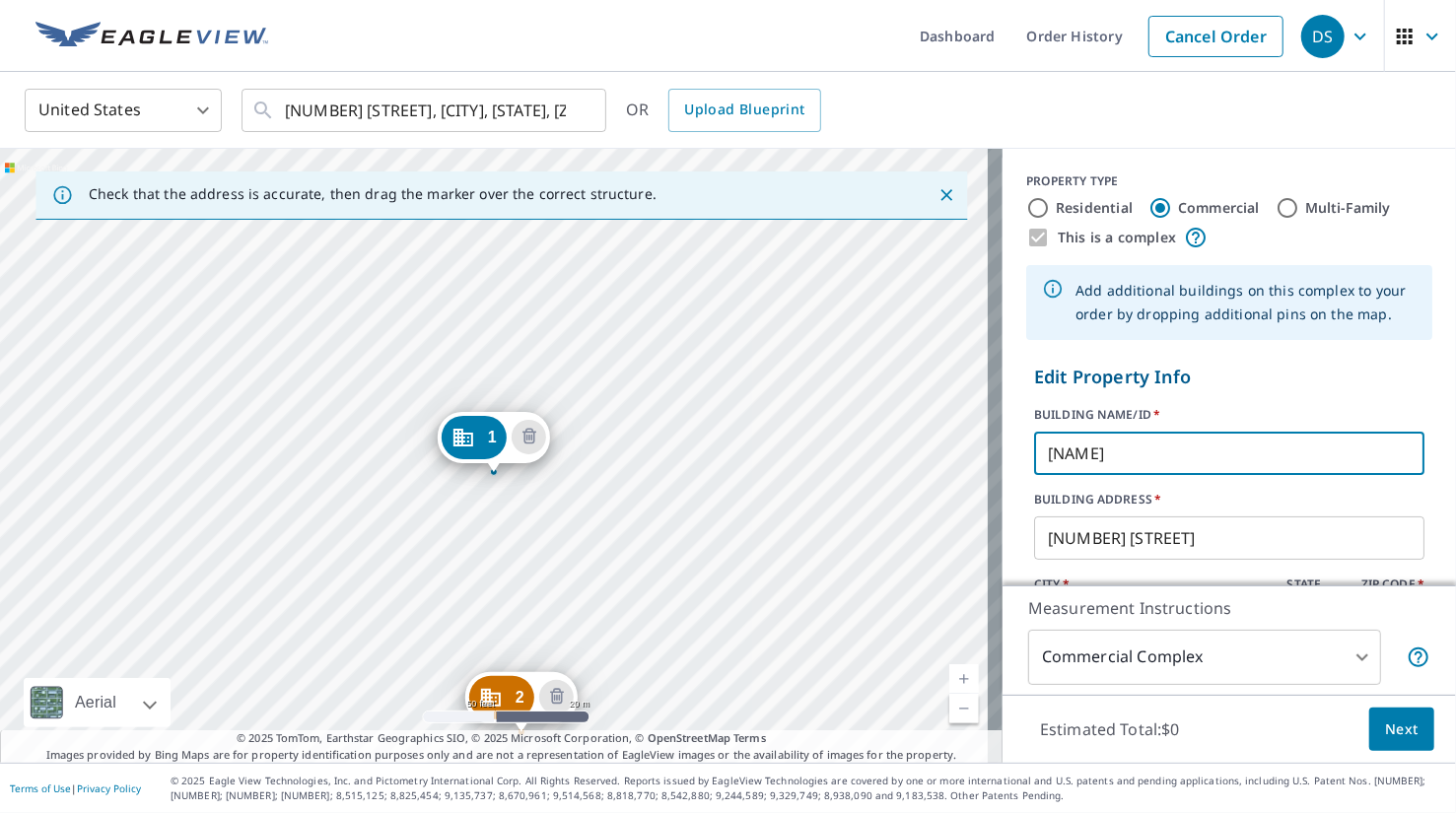 click on "2 5000 Deer Park Dr SE [CITY], OR 97317 3 5000 Deer Park Dr SE [CITY], OR 97317 1 5000 Deer Park Dr SE [CITY], OR 97317" at bounding box center [501, 455] 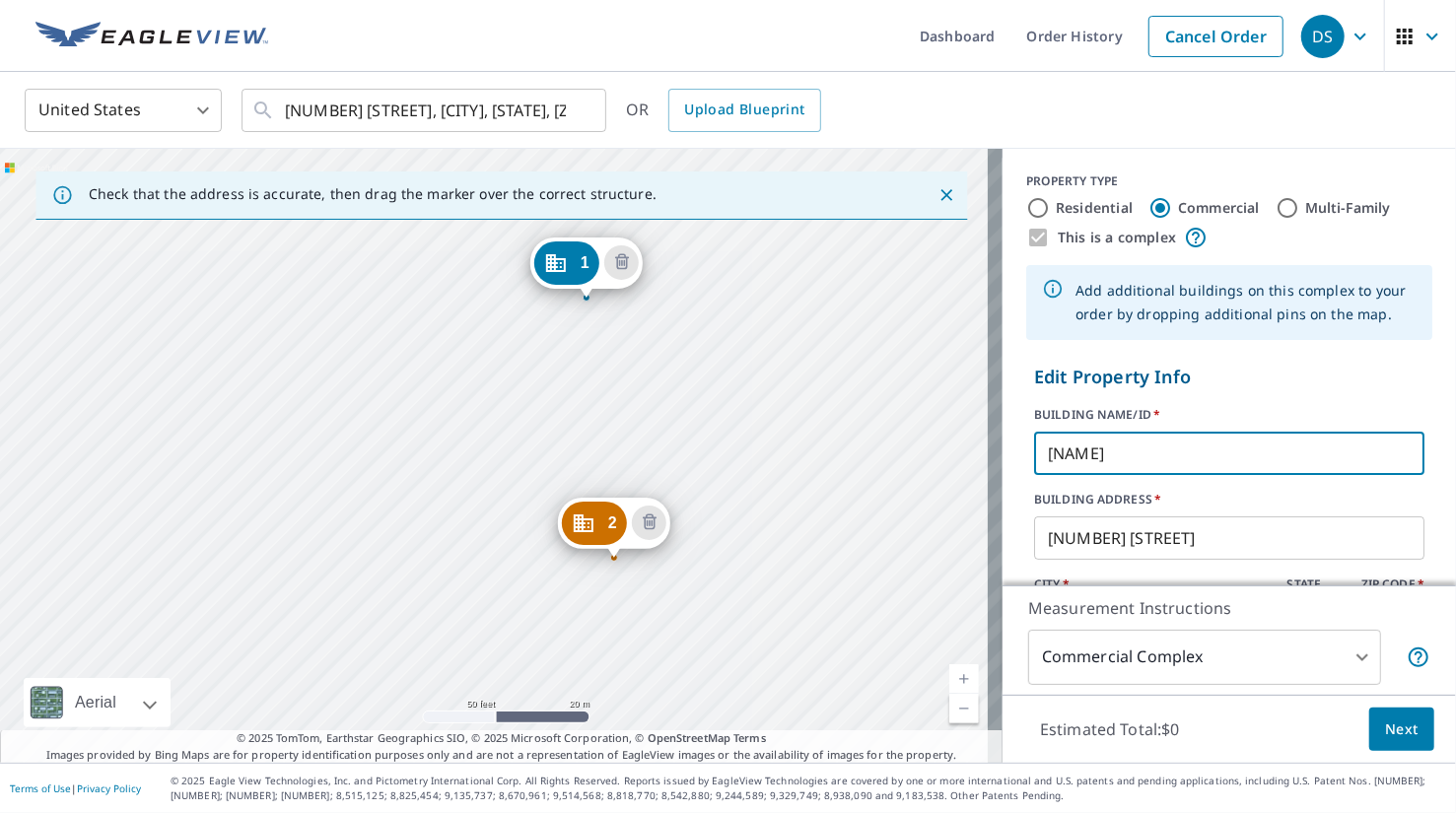 drag, startPoint x: 812, startPoint y: 500, endPoint x: 903, endPoint y: 328, distance: 194.5893 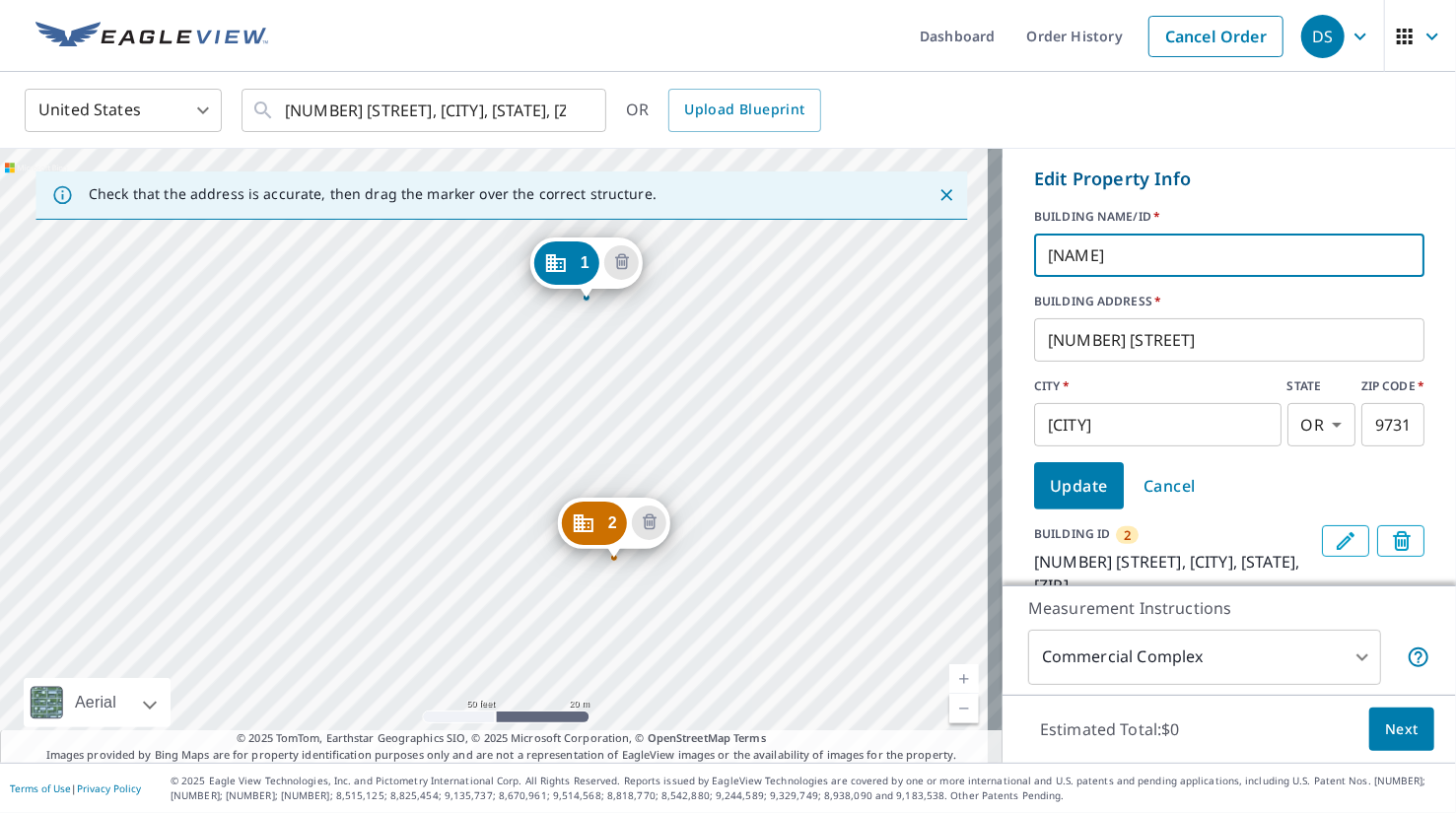 scroll, scrollTop: 237, scrollLeft: 0, axis: vertical 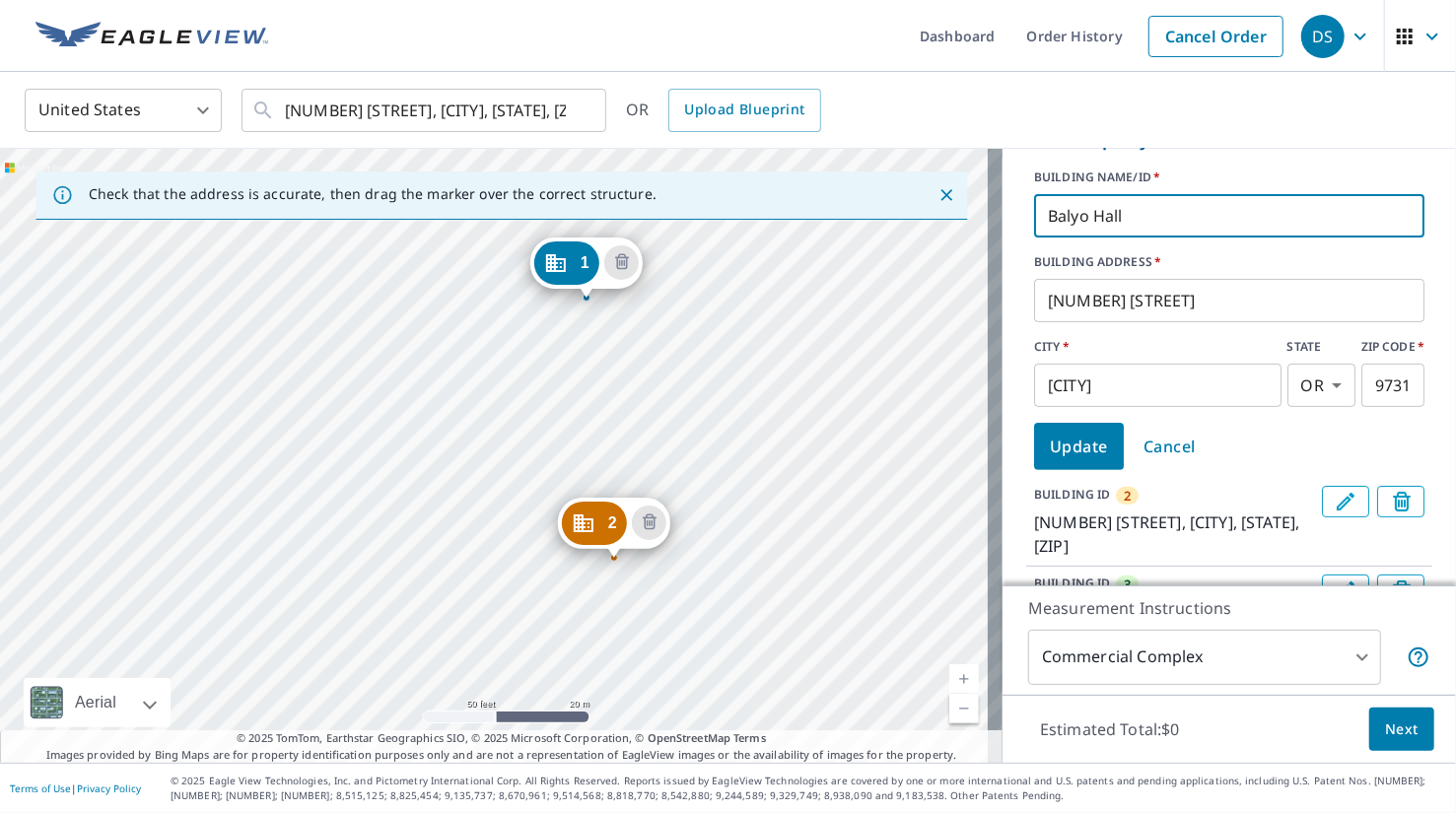type on "Balyo Hall" 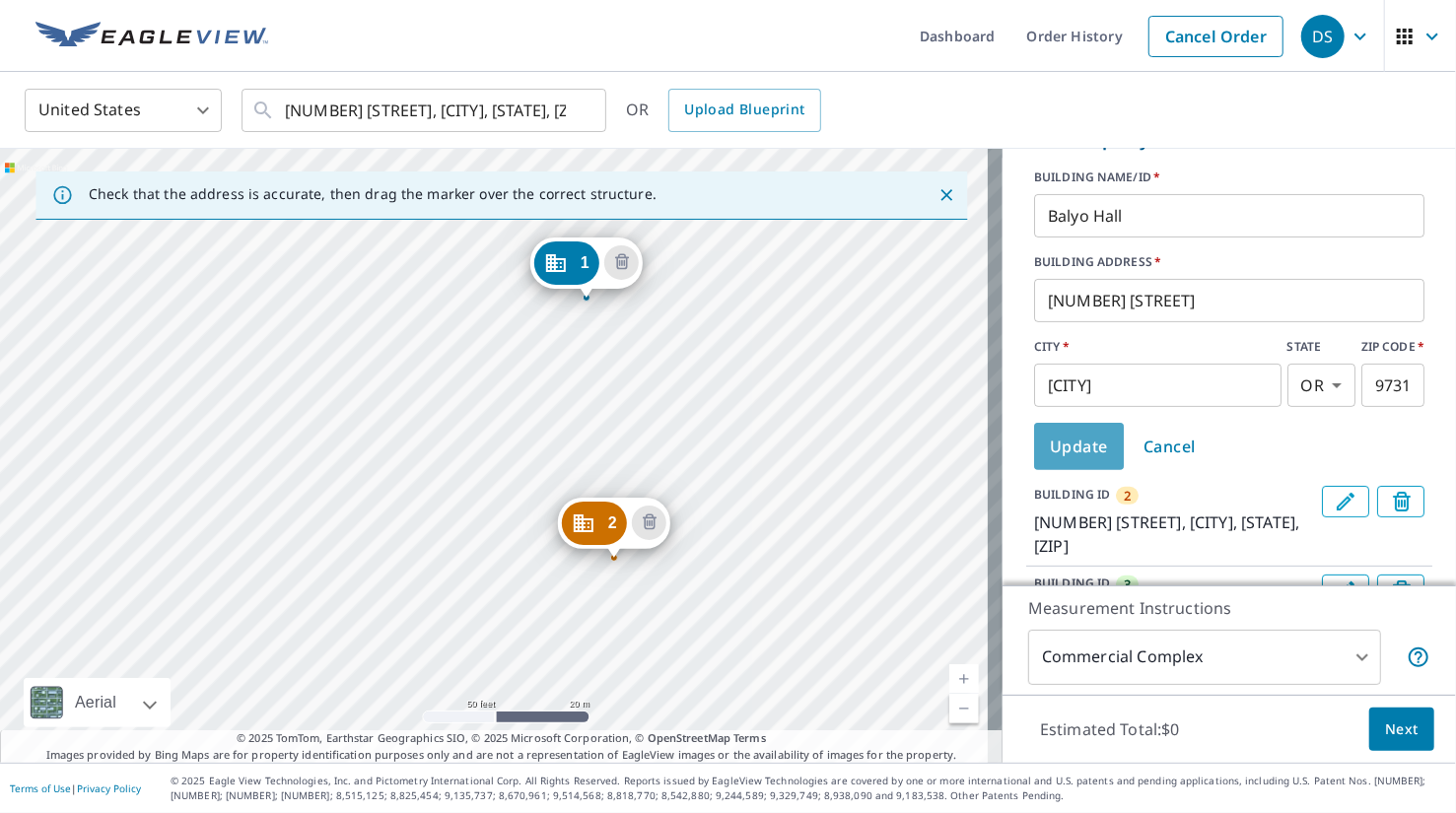 click on "Update" at bounding box center (1078, 446) 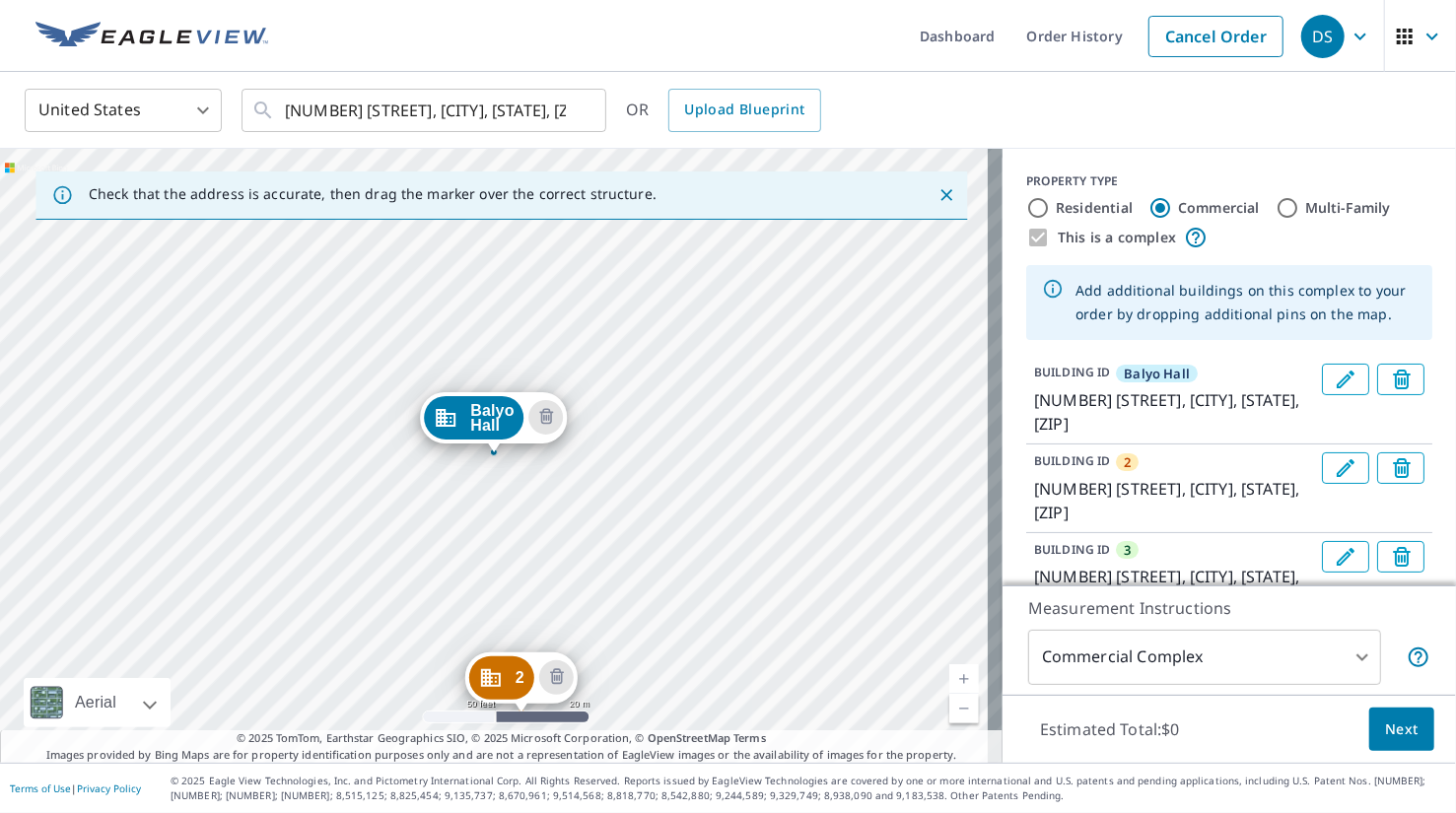 scroll, scrollTop: 0, scrollLeft: 0, axis: both 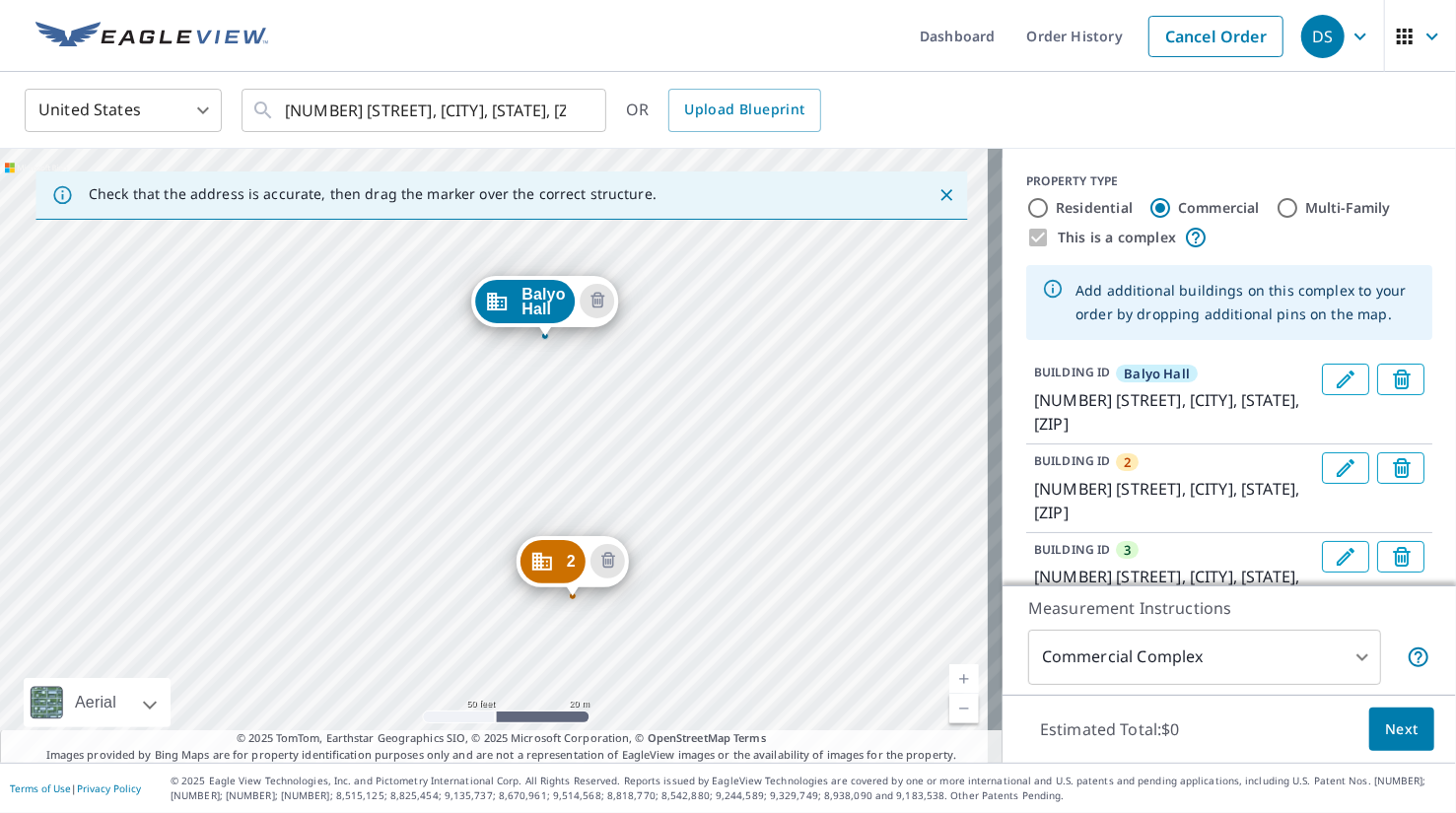 drag, startPoint x: 664, startPoint y: 476, endPoint x: 716, endPoint y: 360, distance: 127.122 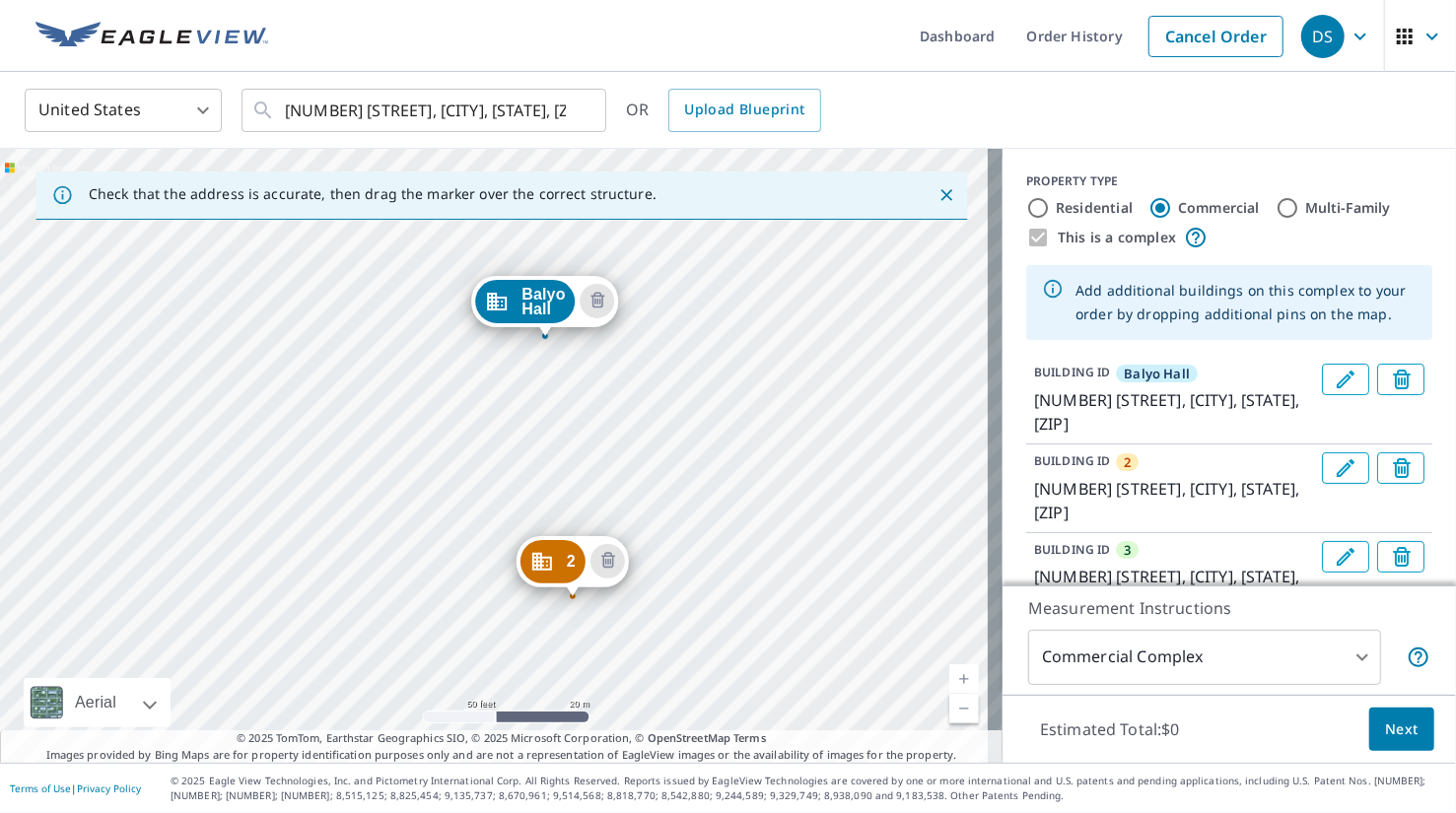 click at bounding box center [1346, 468] 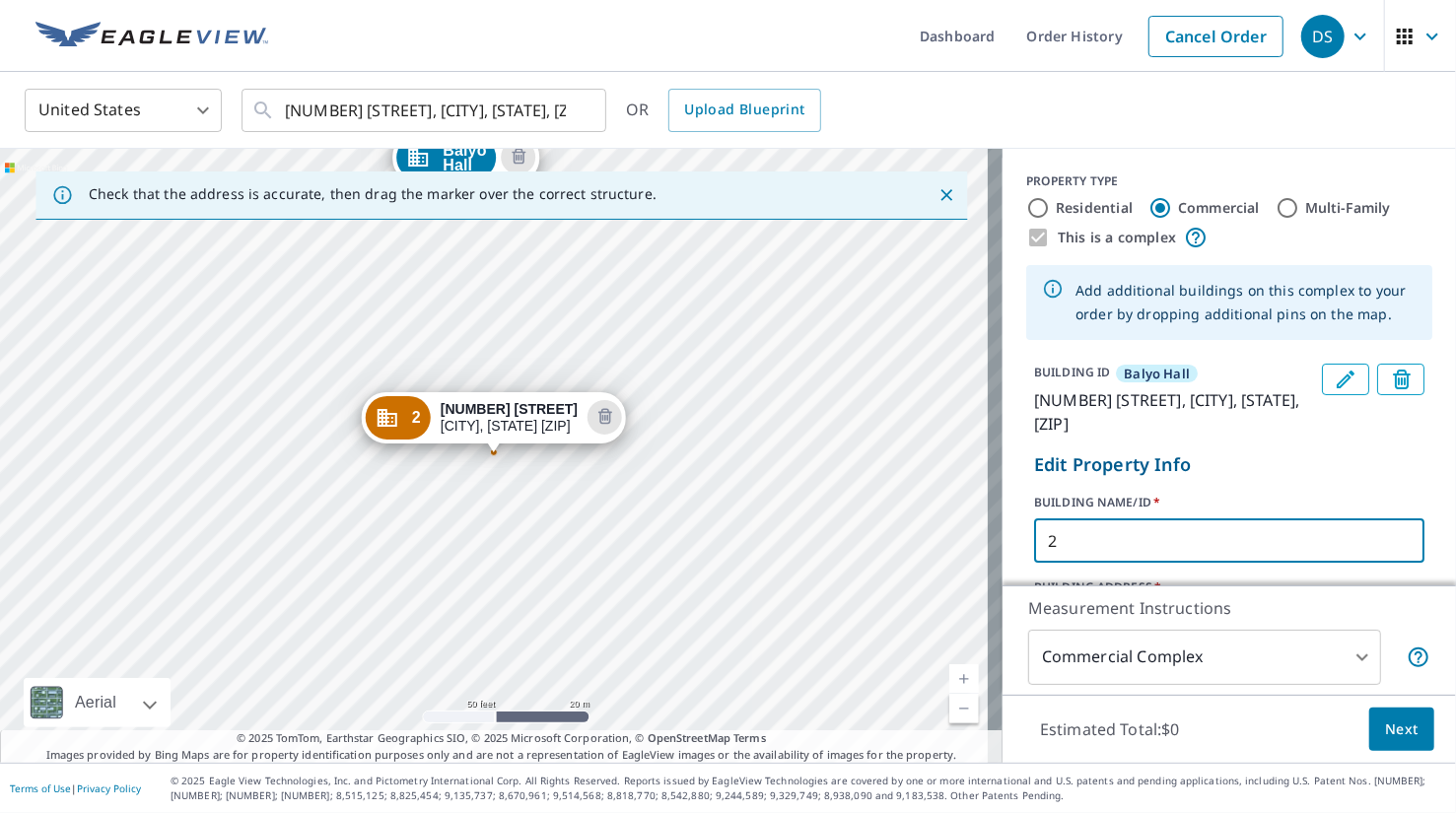drag, startPoint x: 1069, startPoint y: 532, endPoint x: 959, endPoint y: 544, distance: 110.65261 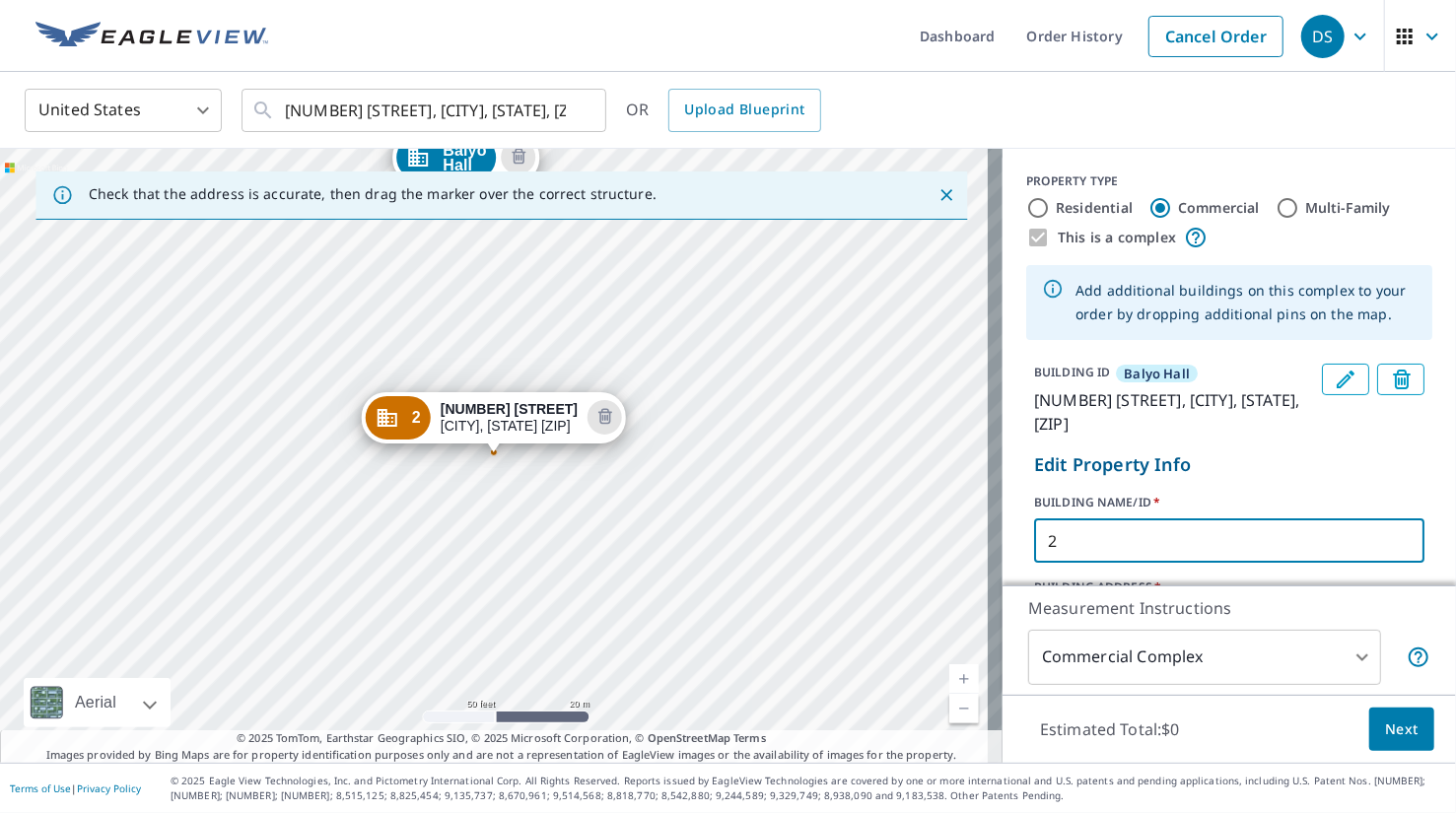click on "Check that the address is accurate, then drag the marker over the correct structure. [NAME] [NUMBER] [STREET] [CITY], [STATE] [ZIP] [NUMBER] [NUMBER] [STREET] [CITY], [STATE] [ZIP] [NUMBER] [NUMBER] [STREET] [CITY], [STATE] [ZIP] Aerial Road A standard road map Aerial A detailed look from above Labels Labels [DISTANCE] [DISTANCE] © [YEAR] [BRAND], © [BRAND] [BRAND], © [YEAR] [BRAND],  © [BRAND] [BRAND] Terms © [YEAR] [BRAND], [BRAND] [BRAND] [BRAND], © [YEAR] [BRAND], ©   [BRAND]   [BRAND] Terms Images provided by Bing Maps are for property identification purposes only and are not a representation of EagleView images or the availability of images for the property. PROPERTY TYPE Residential Commercial Multi-Family This is a complex Add additional buildings on this complex to your order by dropping additional pins on the map. BUILDING ID [NAME] [NUMBER] [STREET], [CITY], [STATE], [ZIP] Edit Property Info BUILDING NAME/ID   * [NUMBER] ​ BUILDING ADDRESS   * [NUMBER] [STREET] ​ CITY   * [CITY] ​ STATE [STATE] [STATE] ​" at bounding box center (728, 455) 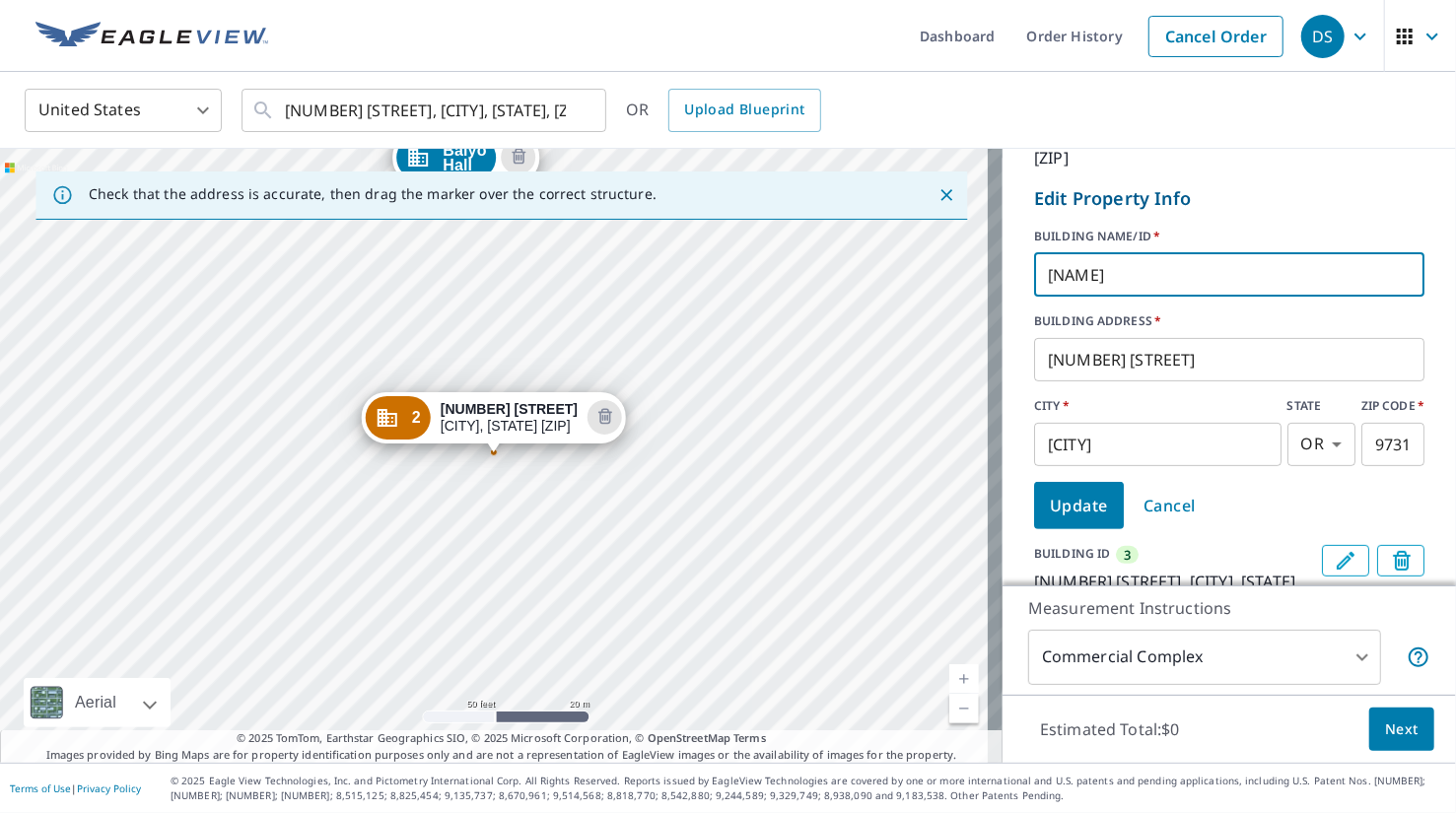 type on "[NAME]" 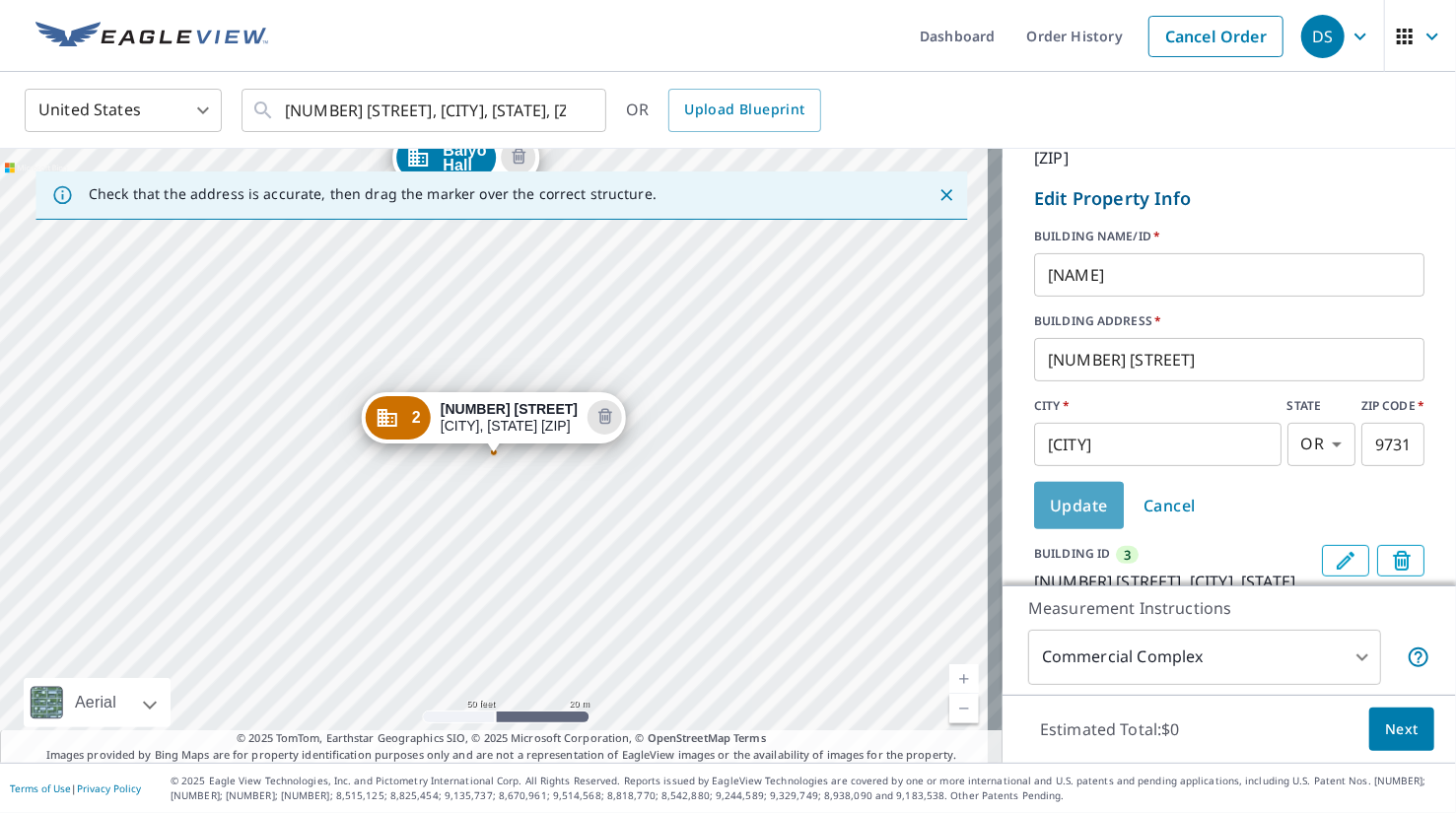 click on "Update" at bounding box center (1078, 506) 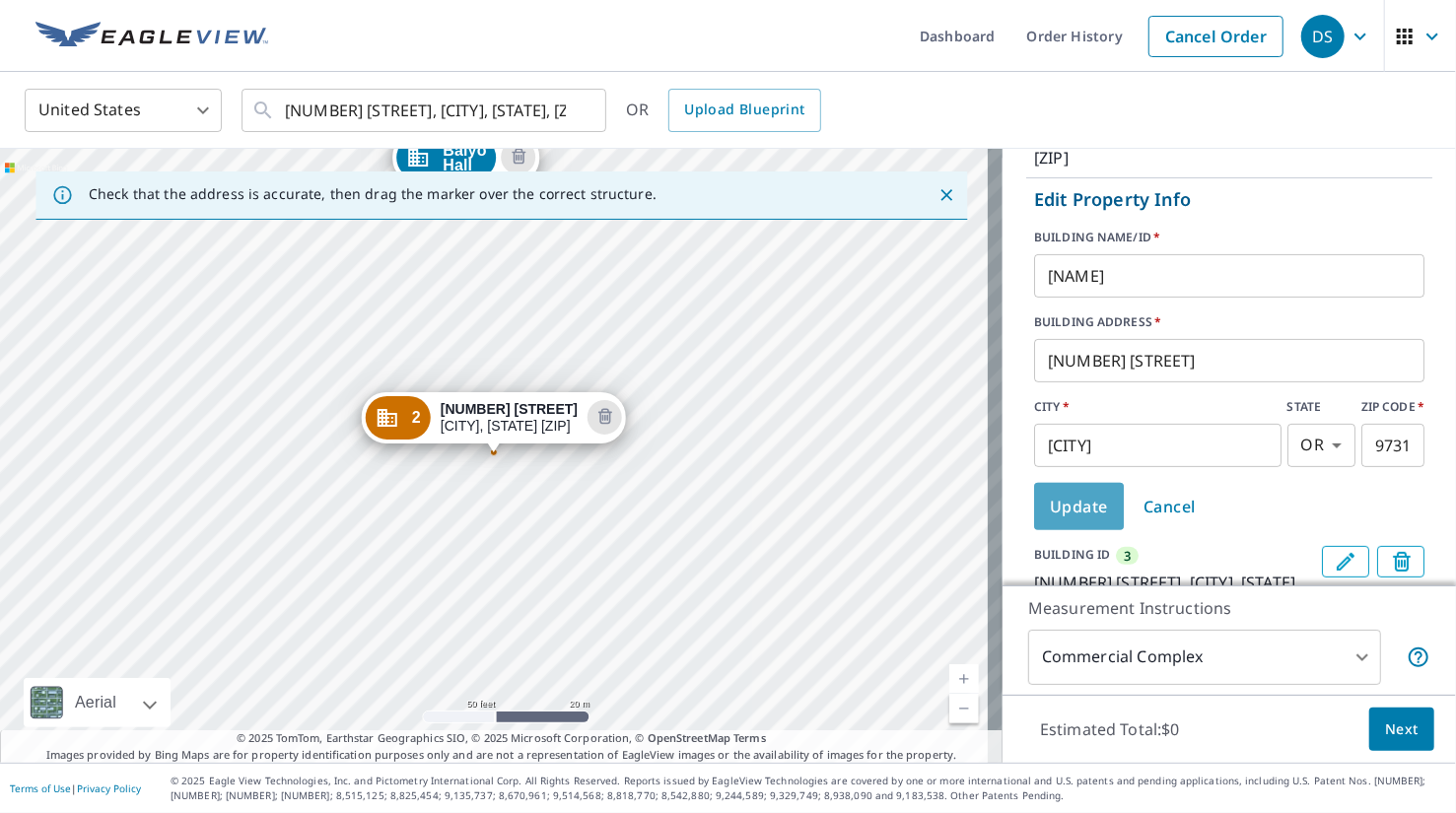 scroll, scrollTop: 203, scrollLeft: 0, axis: vertical 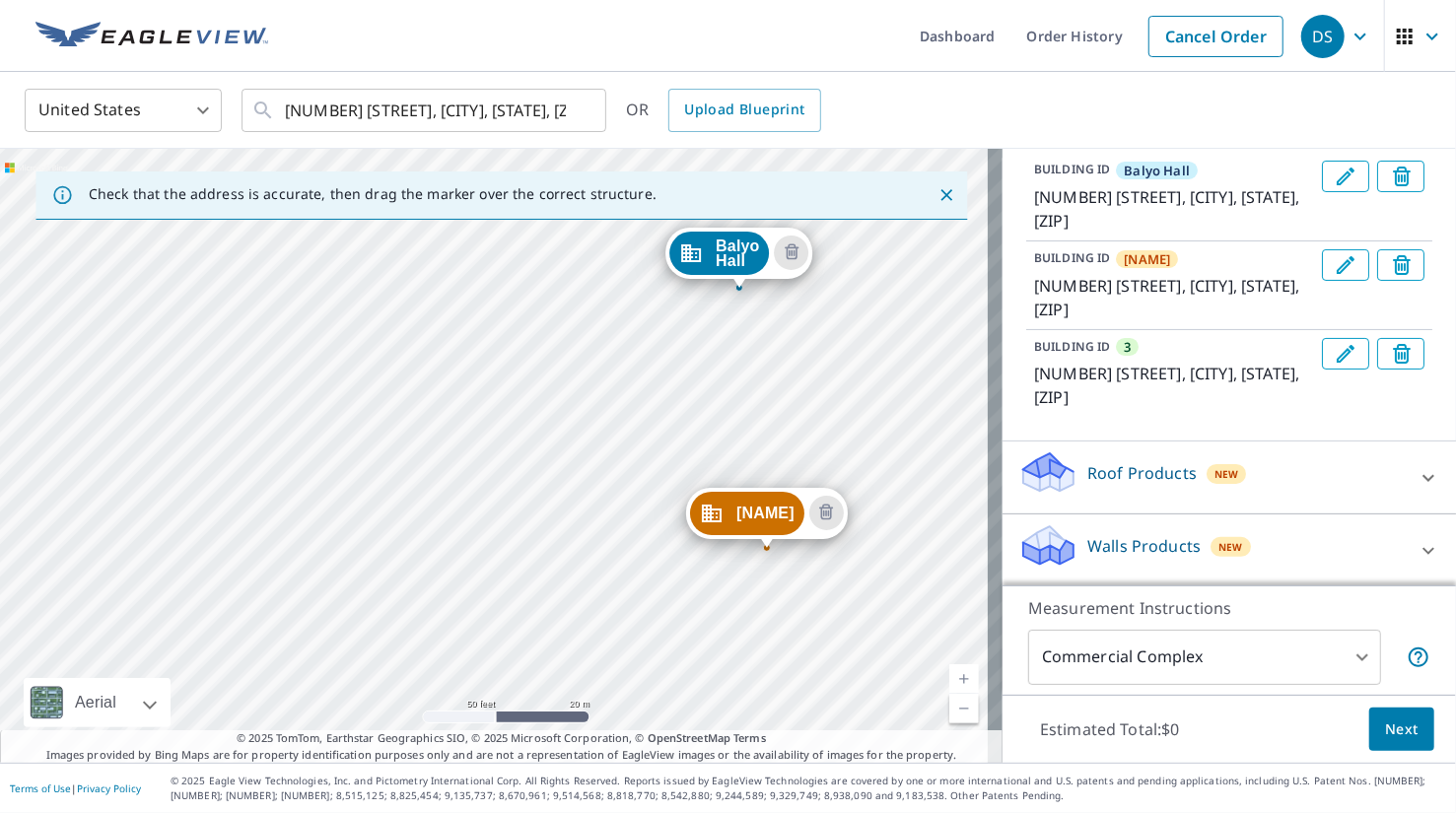 drag, startPoint x: 698, startPoint y: 506, endPoint x: 978, endPoint y: 310, distance: 341.78356 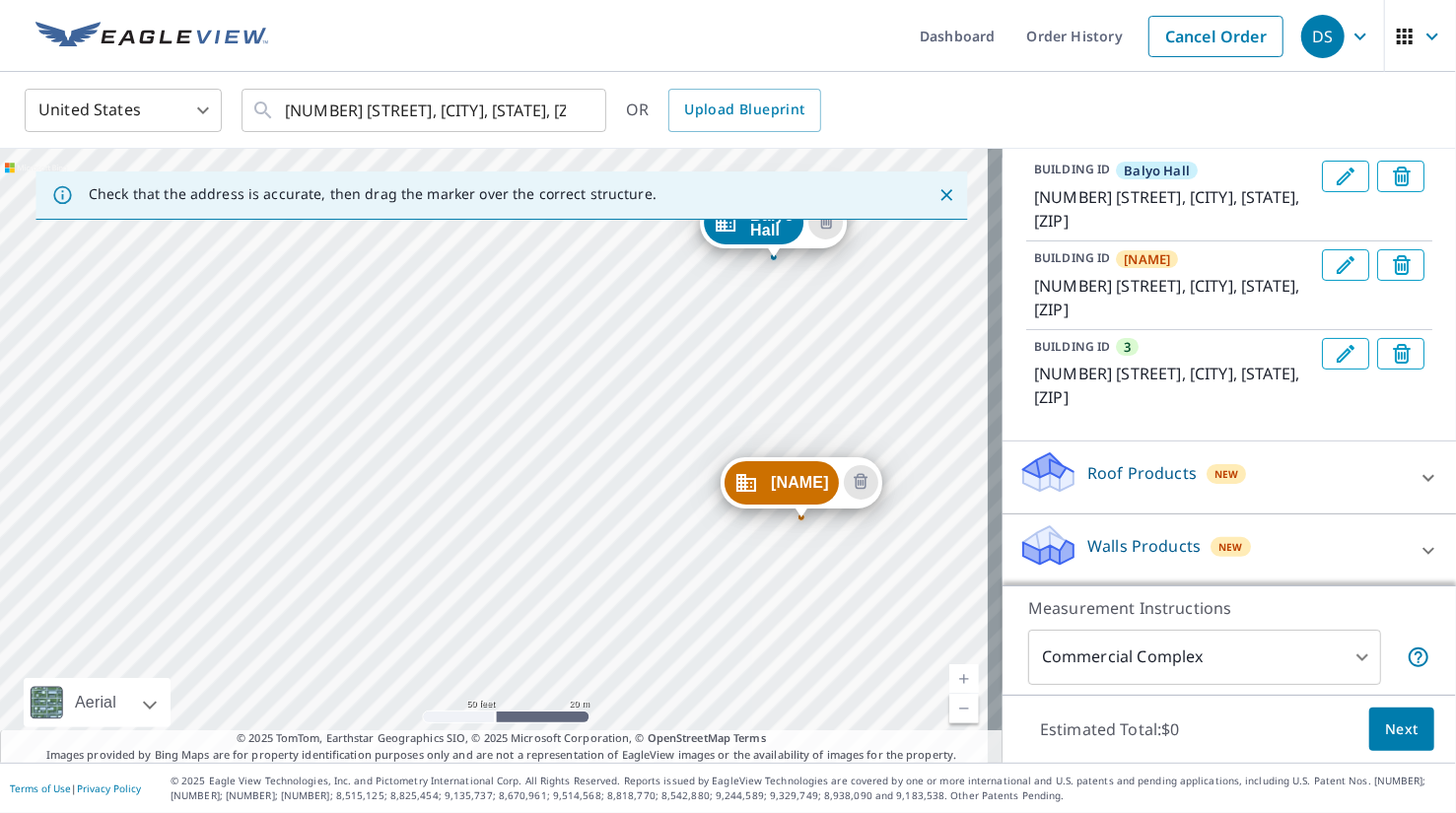 drag, startPoint x: 574, startPoint y: 484, endPoint x: 818, endPoint y: 297, distance: 307.41666 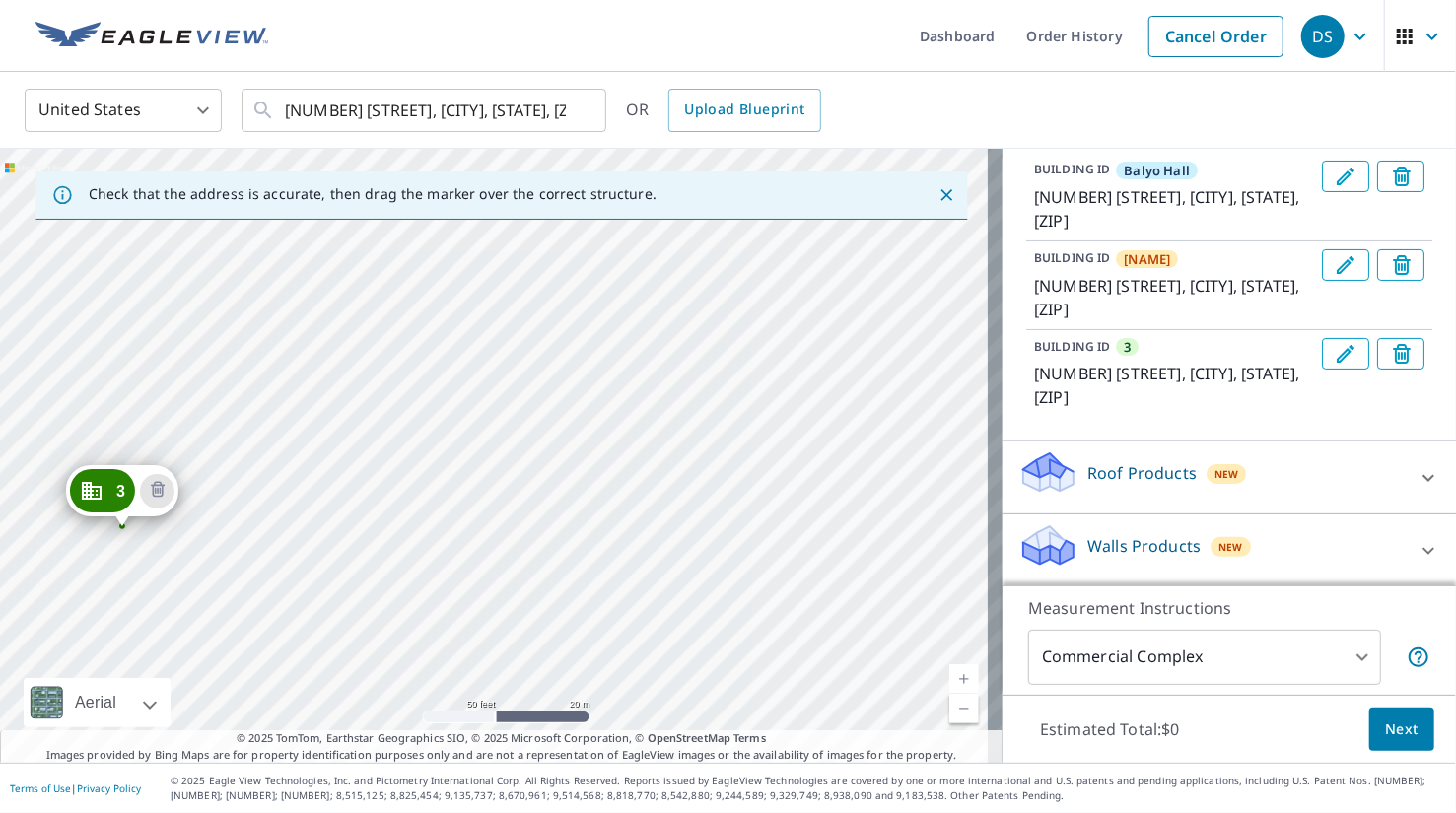 drag, startPoint x: 653, startPoint y: 377, endPoint x: 793, endPoint y: 309, distance: 155.64061 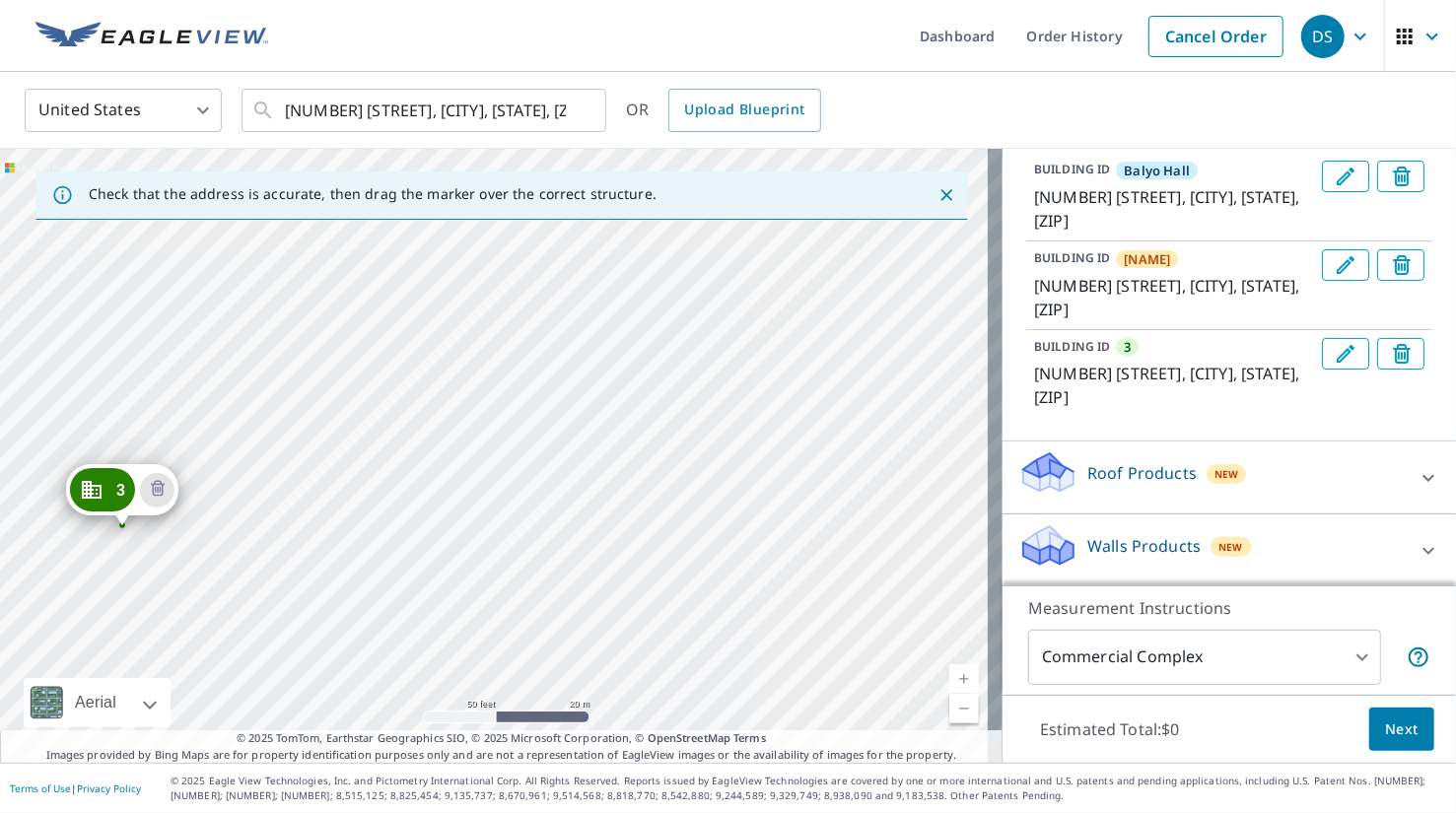 click 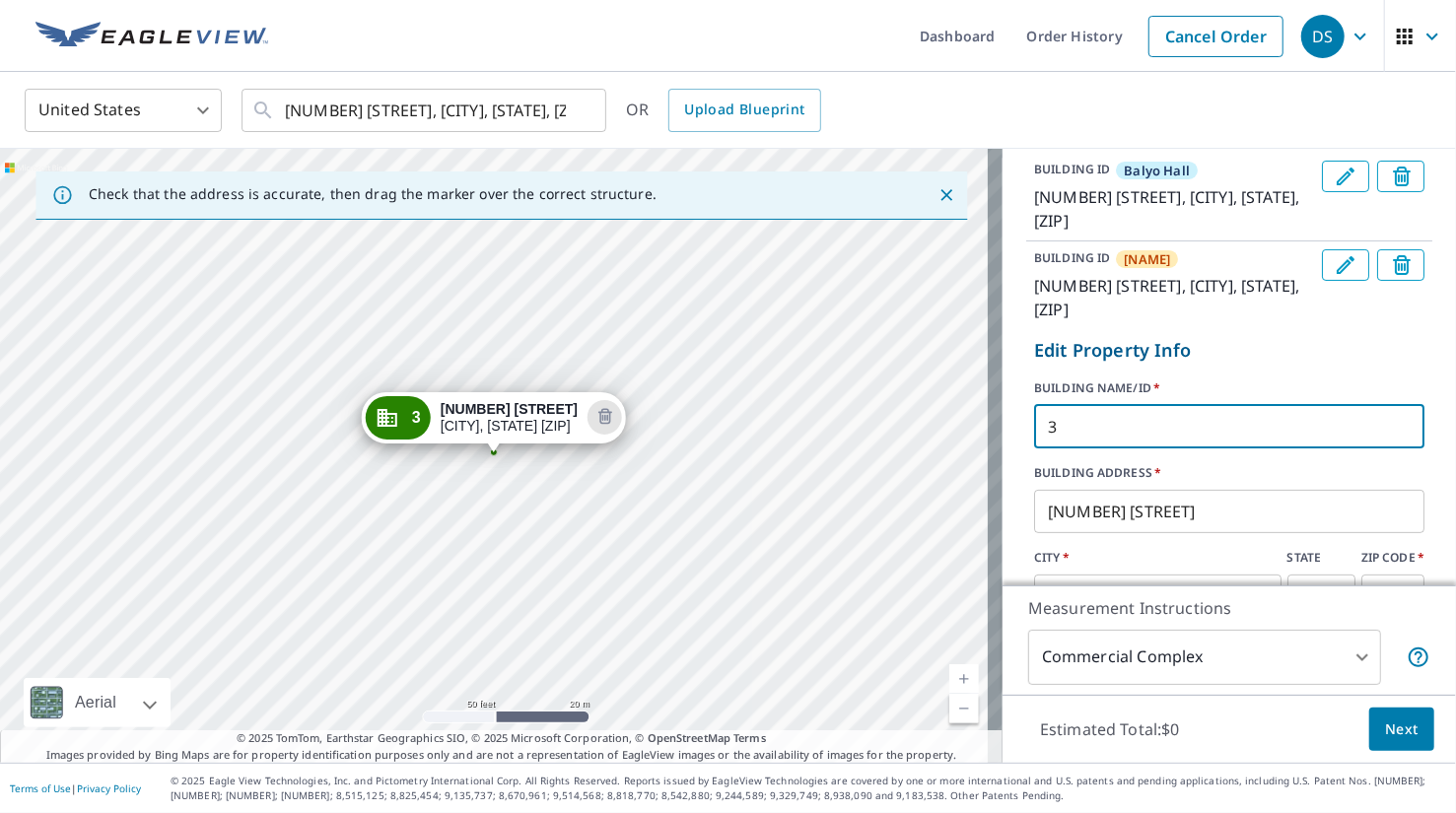 drag, startPoint x: 1076, startPoint y: 417, endPoint x: 932, endPoint y: 428, distance: 144.42 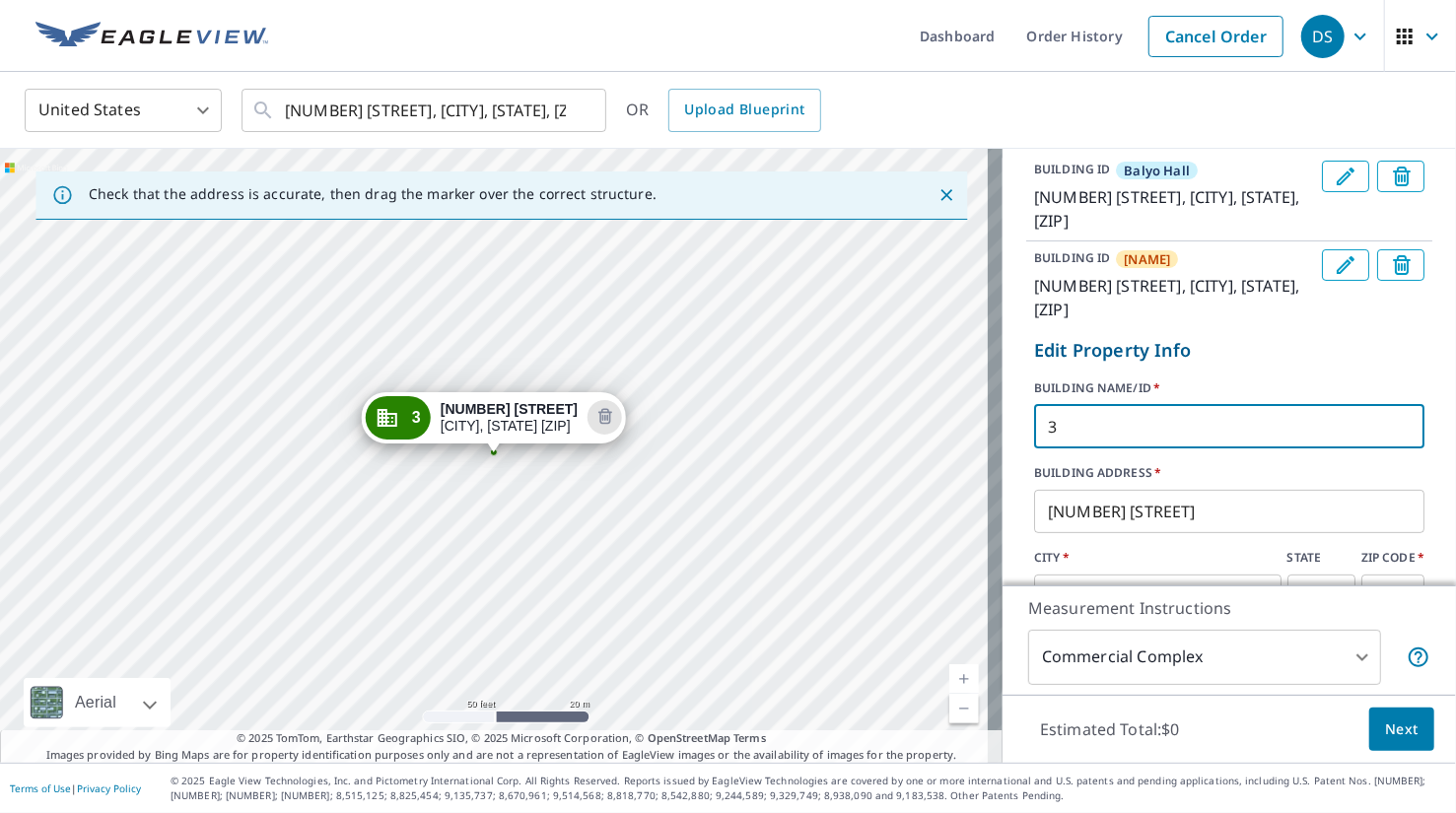 click on "Check that the address is accurate, then drag the marker over the correct structure. [NAME] [NUMBER] [STREET] [CITY], [STATE] [ZIP] [NAME] [NUMBER] [STREET] [CITY], [STATE] [ZIP] [NUMBER] [NUMBER] [STREET] [CITY], [STATE] [ZIP] Aerial Road A standard road map Aerial A detailed look from above Labels Labels [DISTANCE] [DISTANCE] © [YEAR] [BRAND], © [BRAND] [BRAND], © [YEAR] [BRAND],  © [BRAND] [BRAND] Terms © [YEAR] [BRAND], [BRAND] [BRAND] [BRAND], © [YEAR] [BRAND], ©   [BRAND]   [BRAND] Terms Images provided by Bing Maps are for property identification purposes only and are not a representation of EagleView images or the availability of images for the property. PROPERTY TYPE Residential Commercial Multi-Family This is a complex Add additional buildings on this complex to your order by dropping additional pins on the map. BUILDING ID [NAME] [NUMBER] [STREET], [CITY], [STATE], [ZIP] Edit Property Info BUILDING NAME/ID   * [NUMBER] ​   * *" at bounding box center (728, 455) 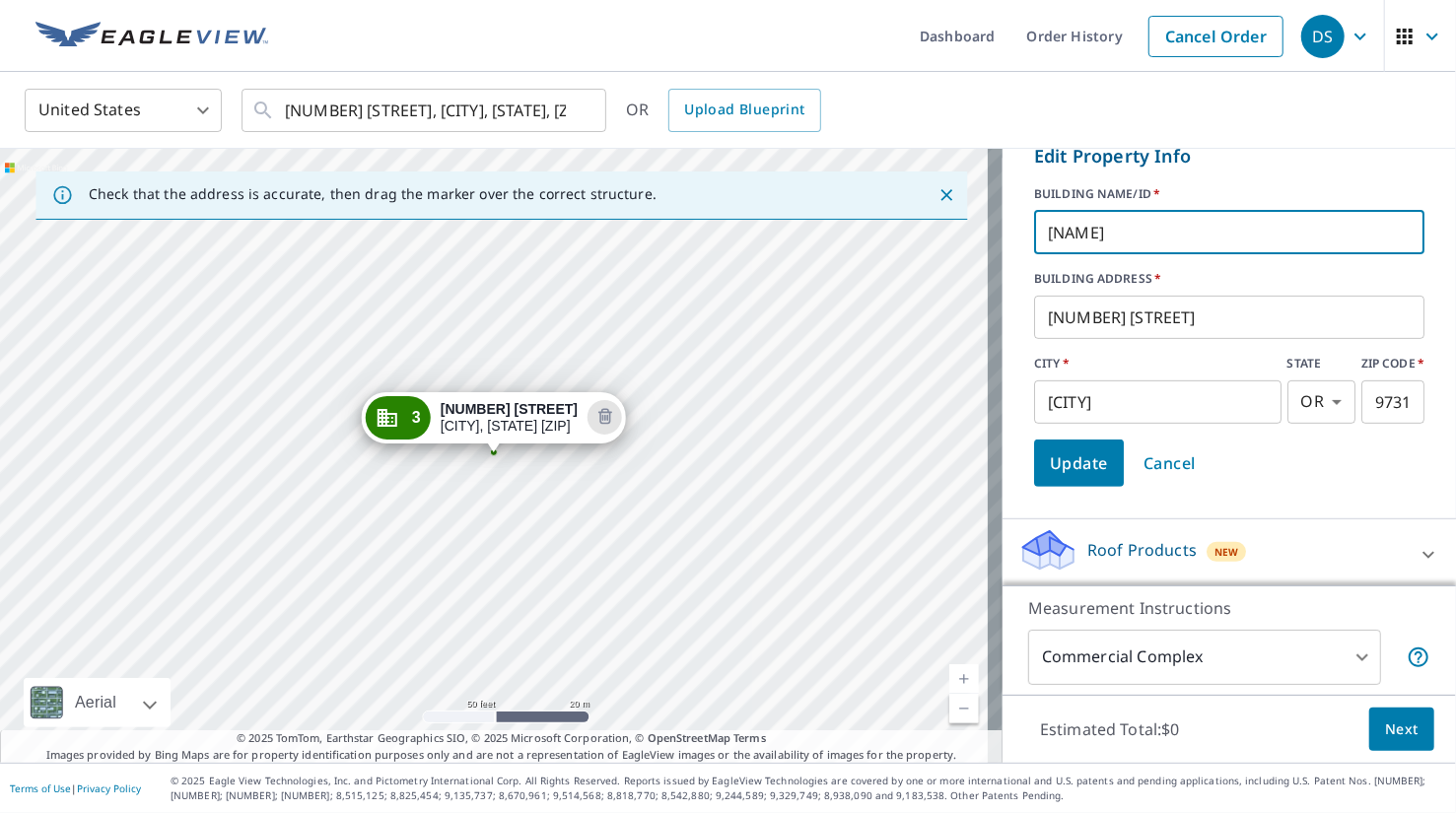 type on "[NAME]" 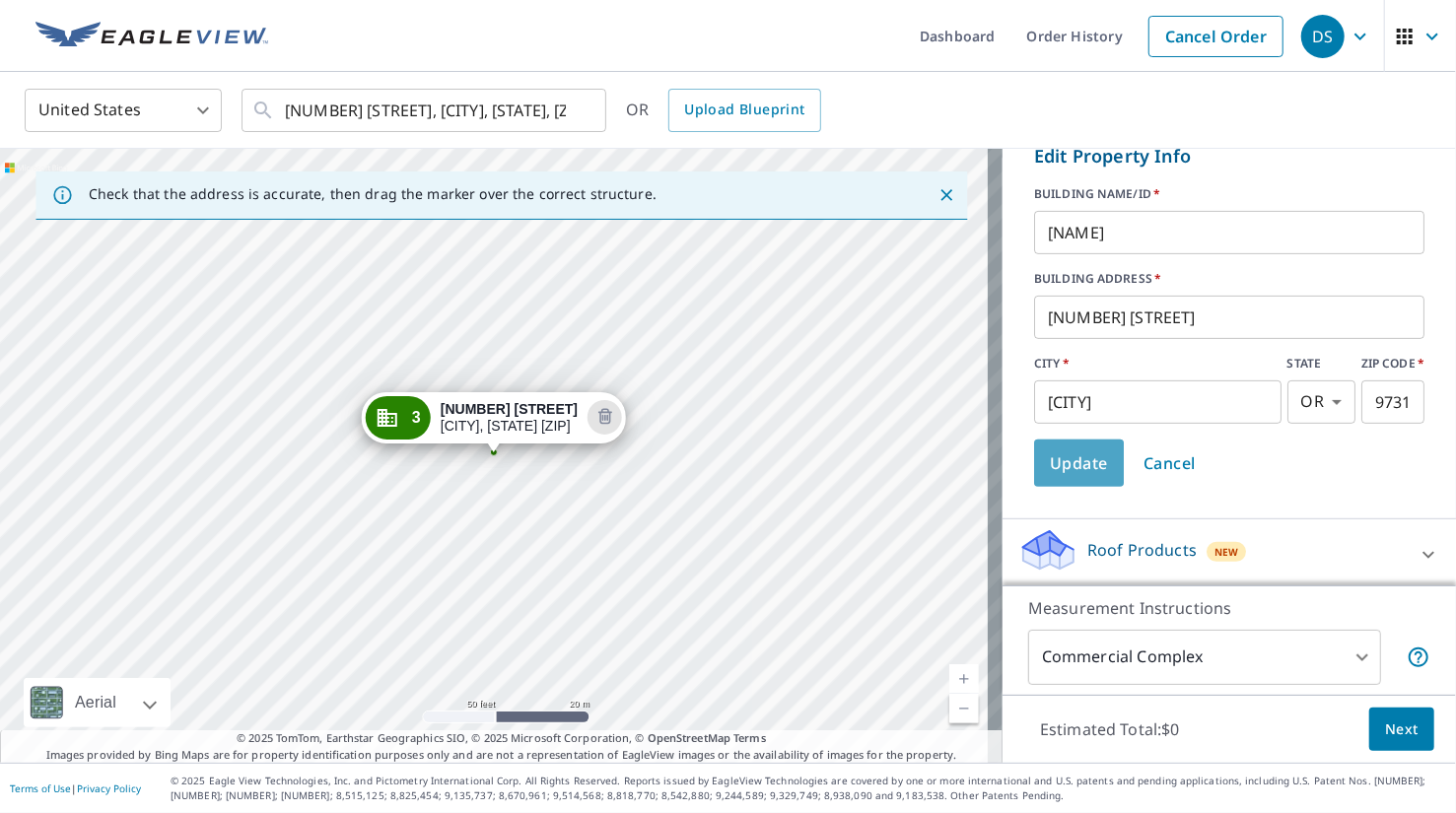 click on "Update" at bounding box center [1078, 463] 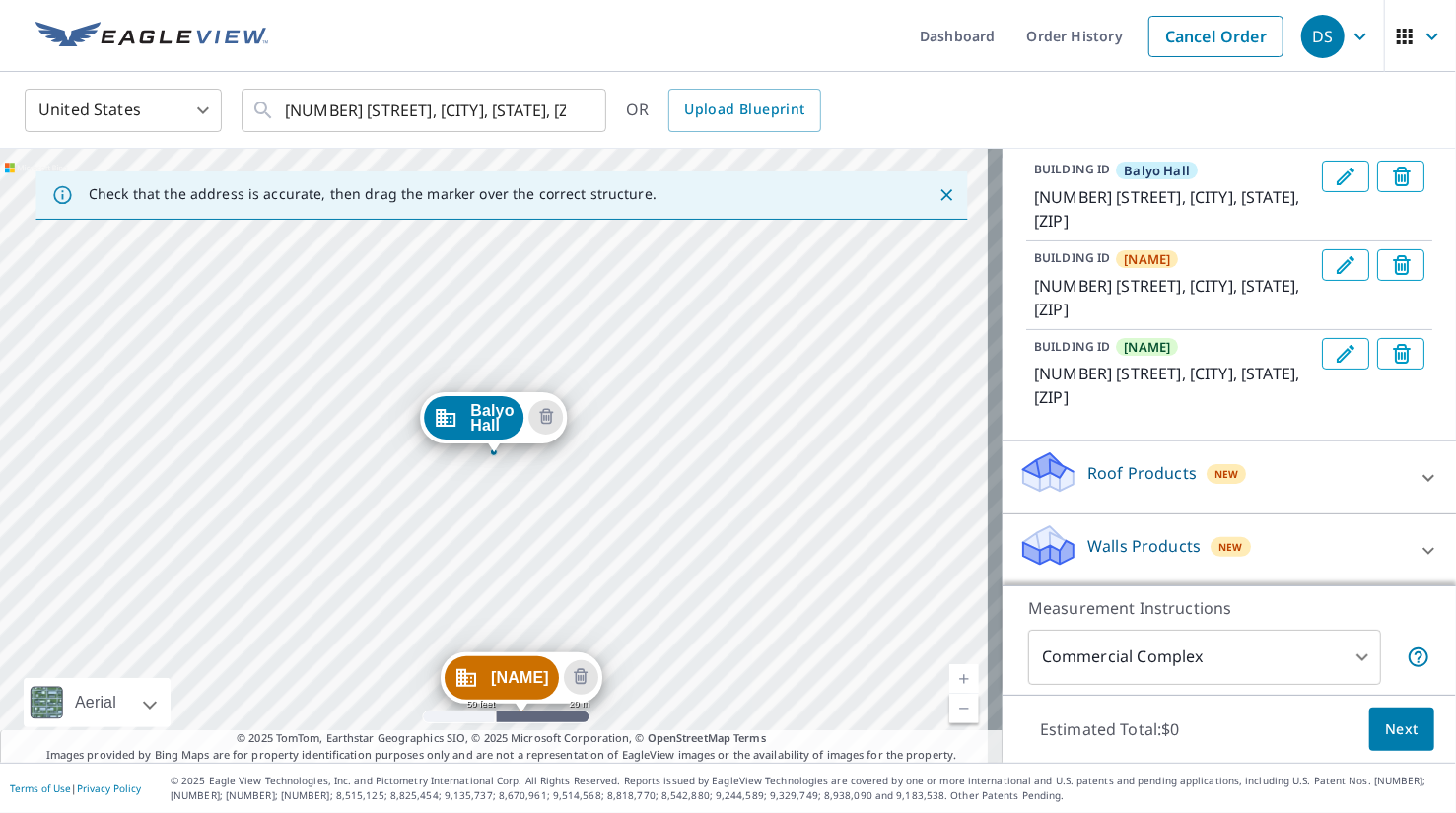 click on "Roof Products New" at bounding box center [1212, 477] 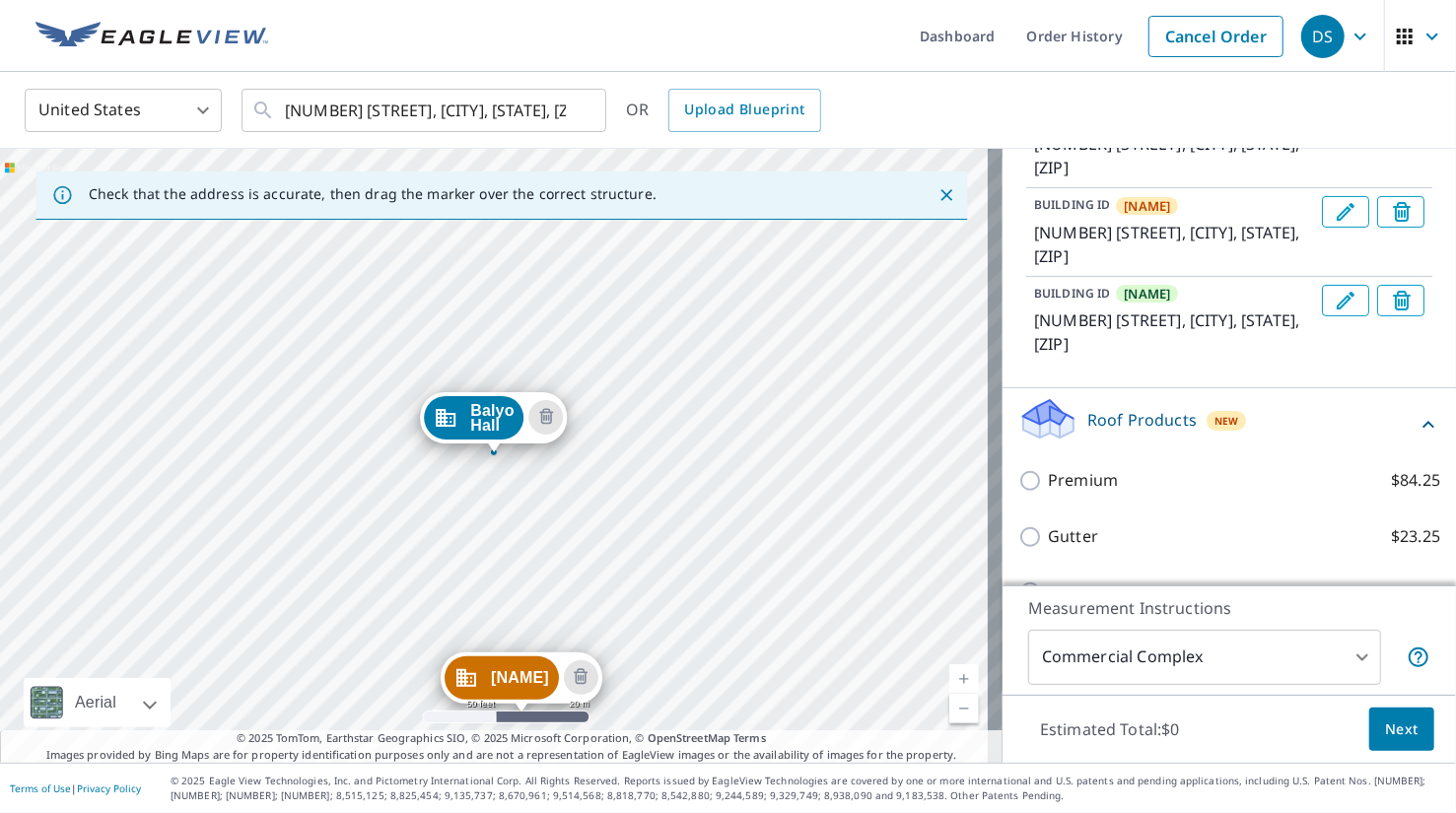 scroll, scrollTop: 258, scrollLeft: 0, axis: vertical 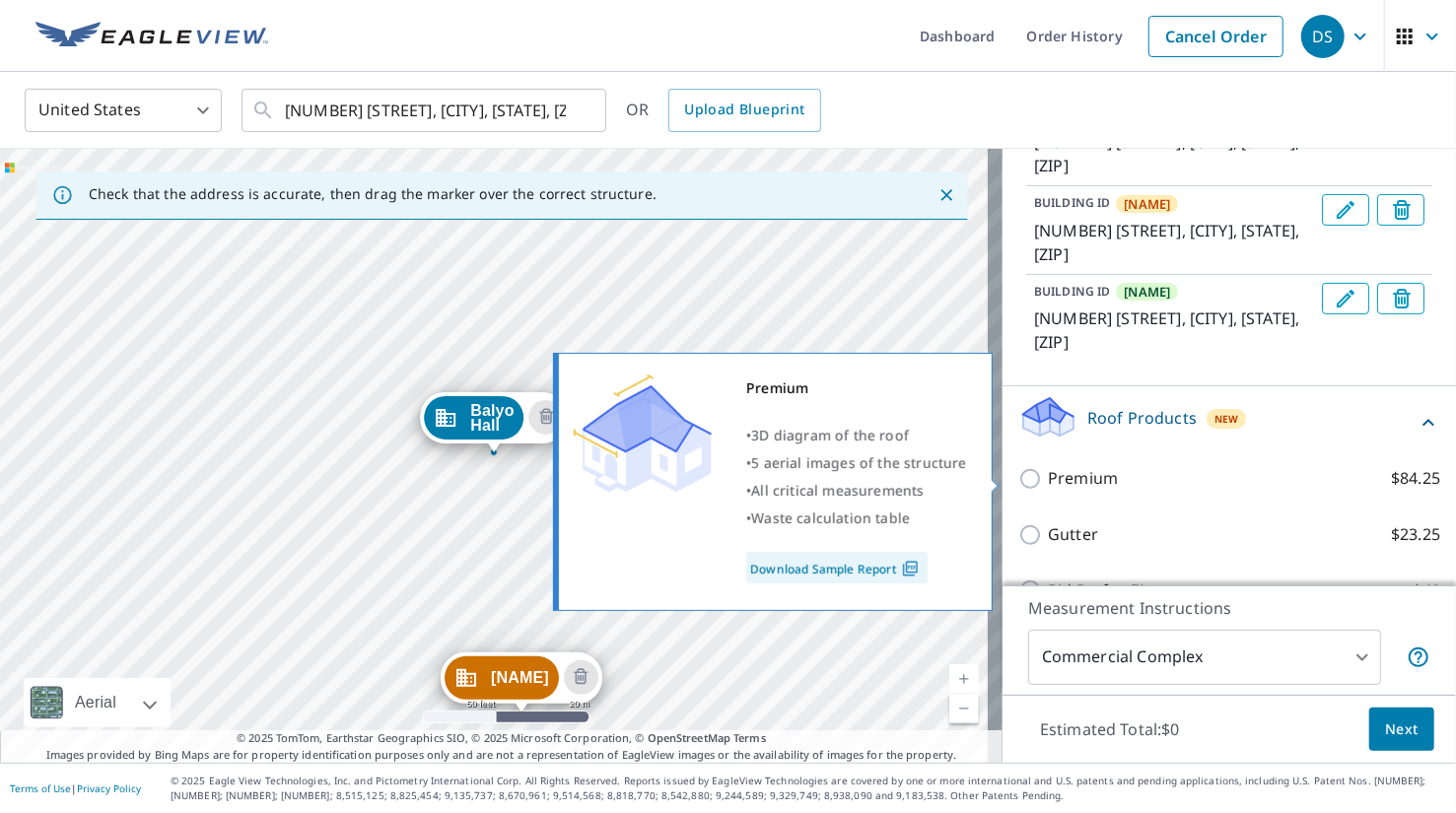 click on "Premium $[PRICE]" at bounding box center [1244, 478] 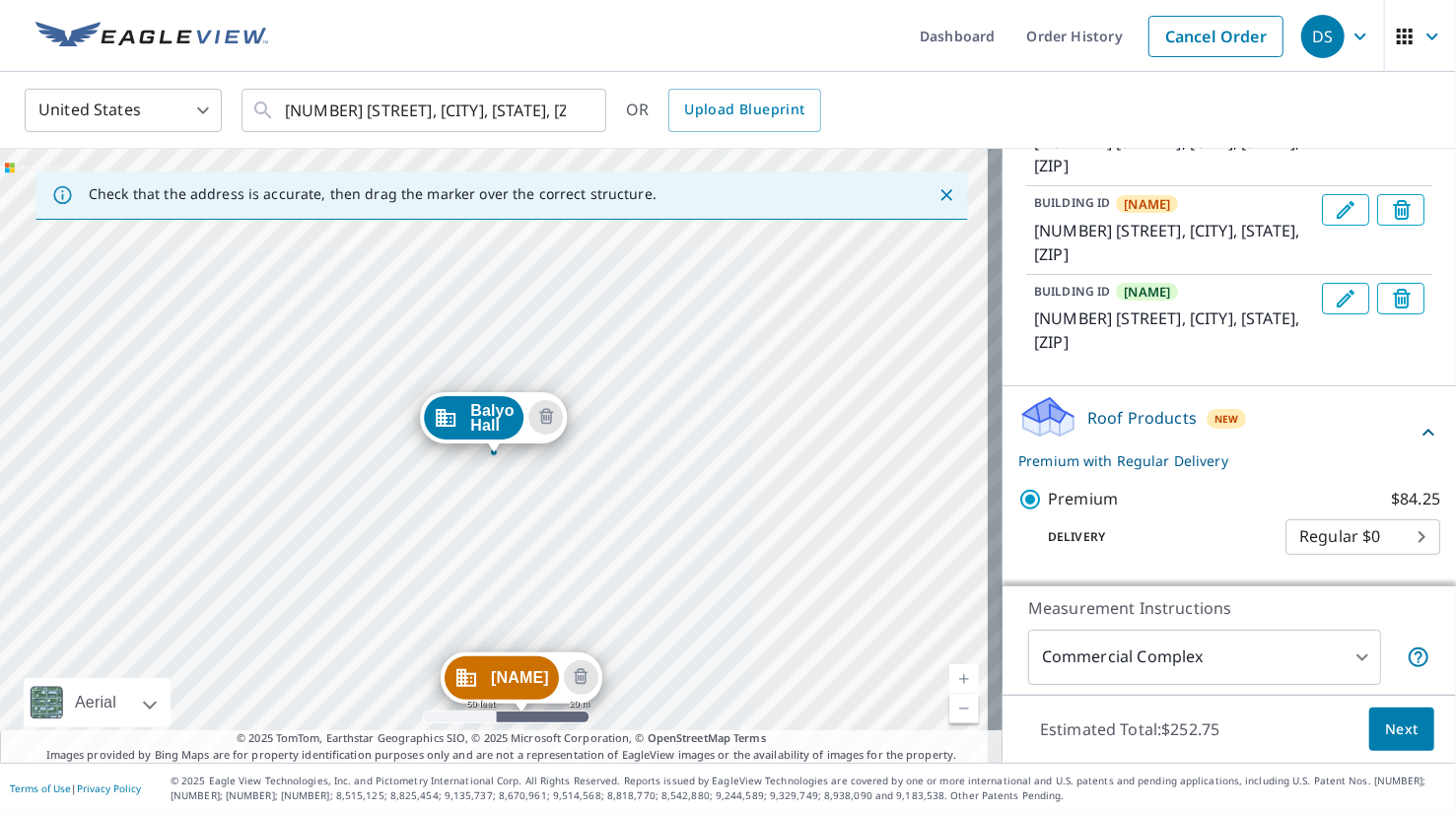 scroll, scrollTop: 436, scrollLeft: 0, axis: vertical 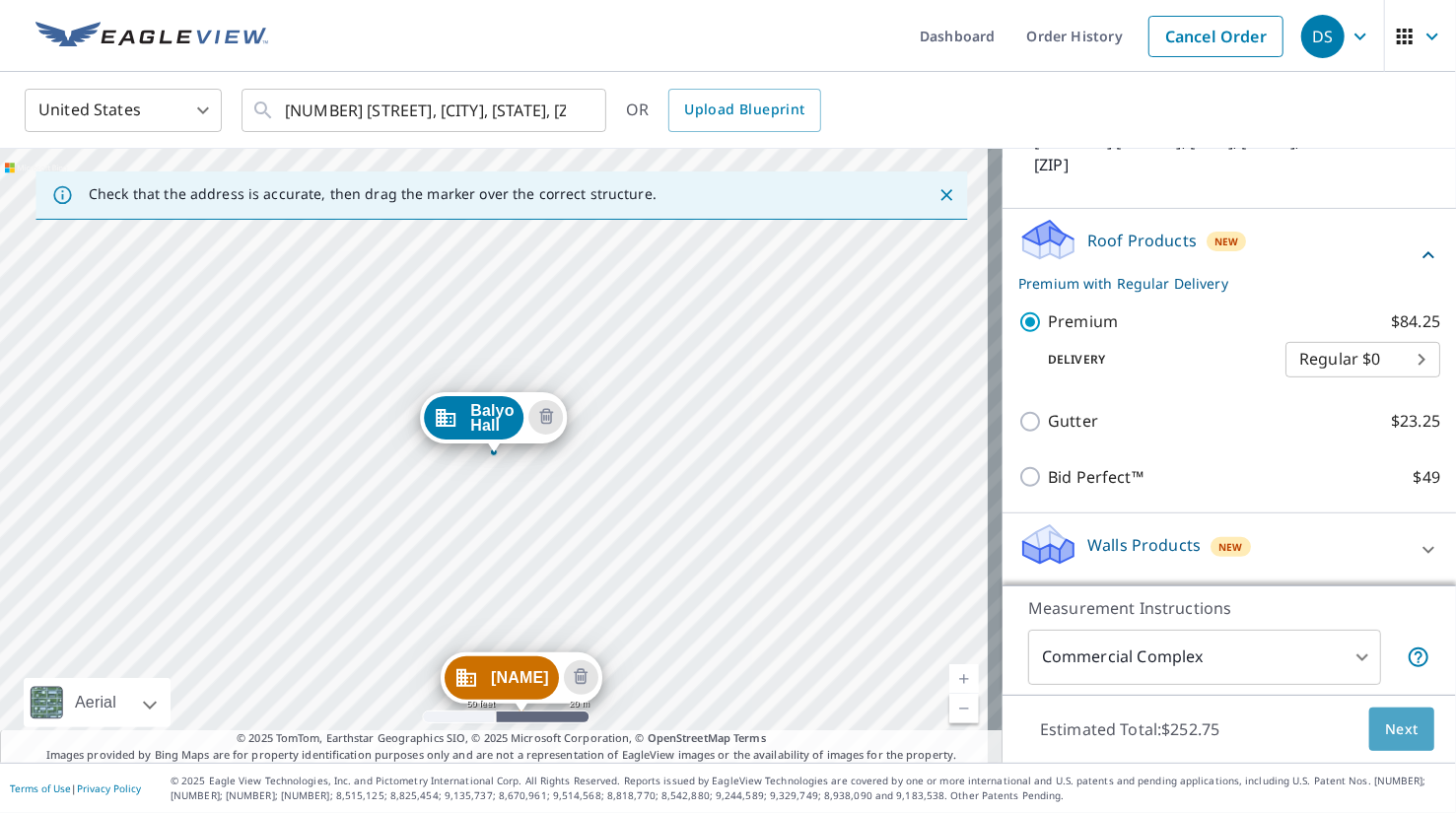 click on "Next" at bounding box center [1402, 729] 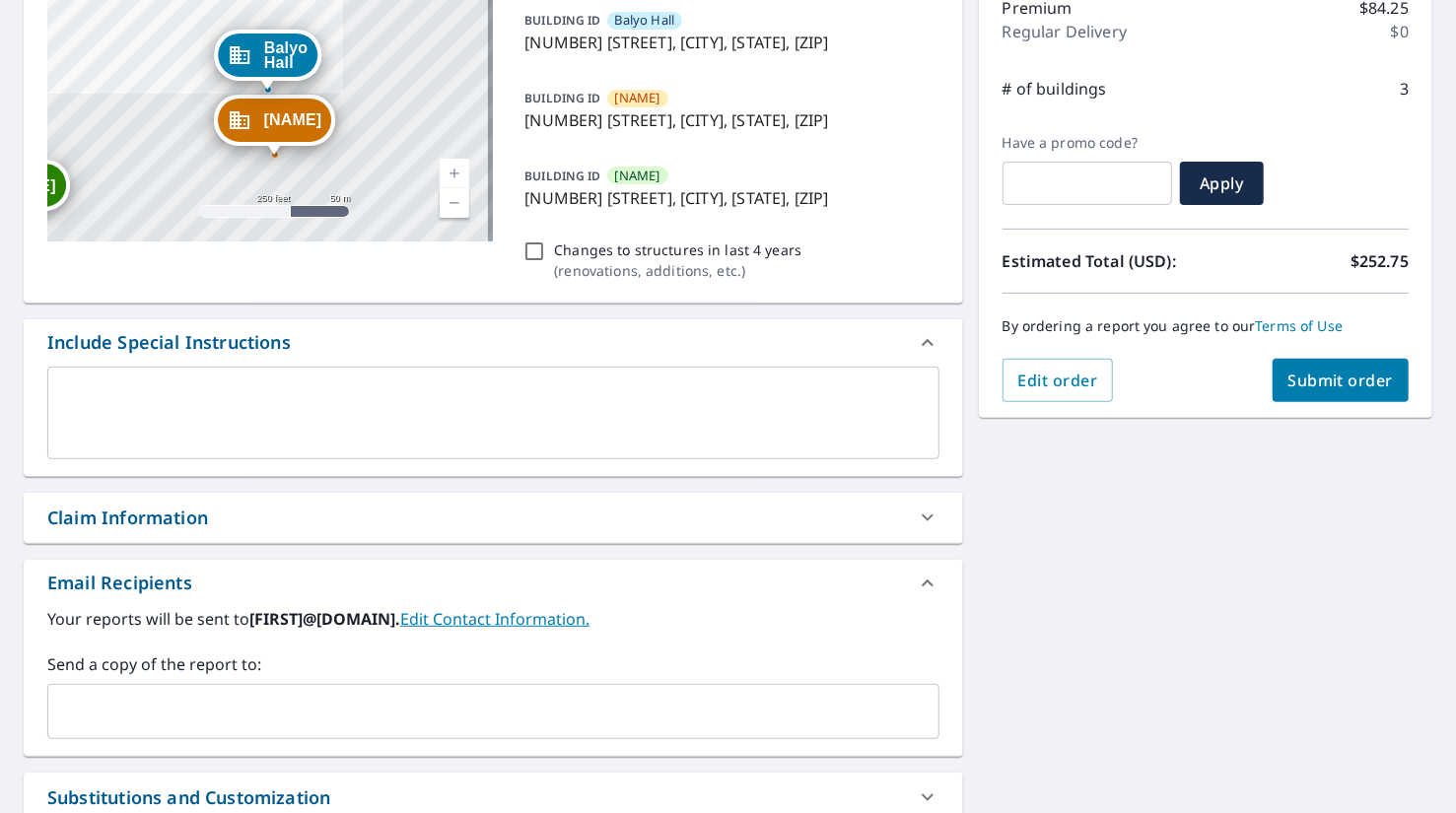 scroll, scrollTop: 264, scrollLeft: 0, axis: vertical 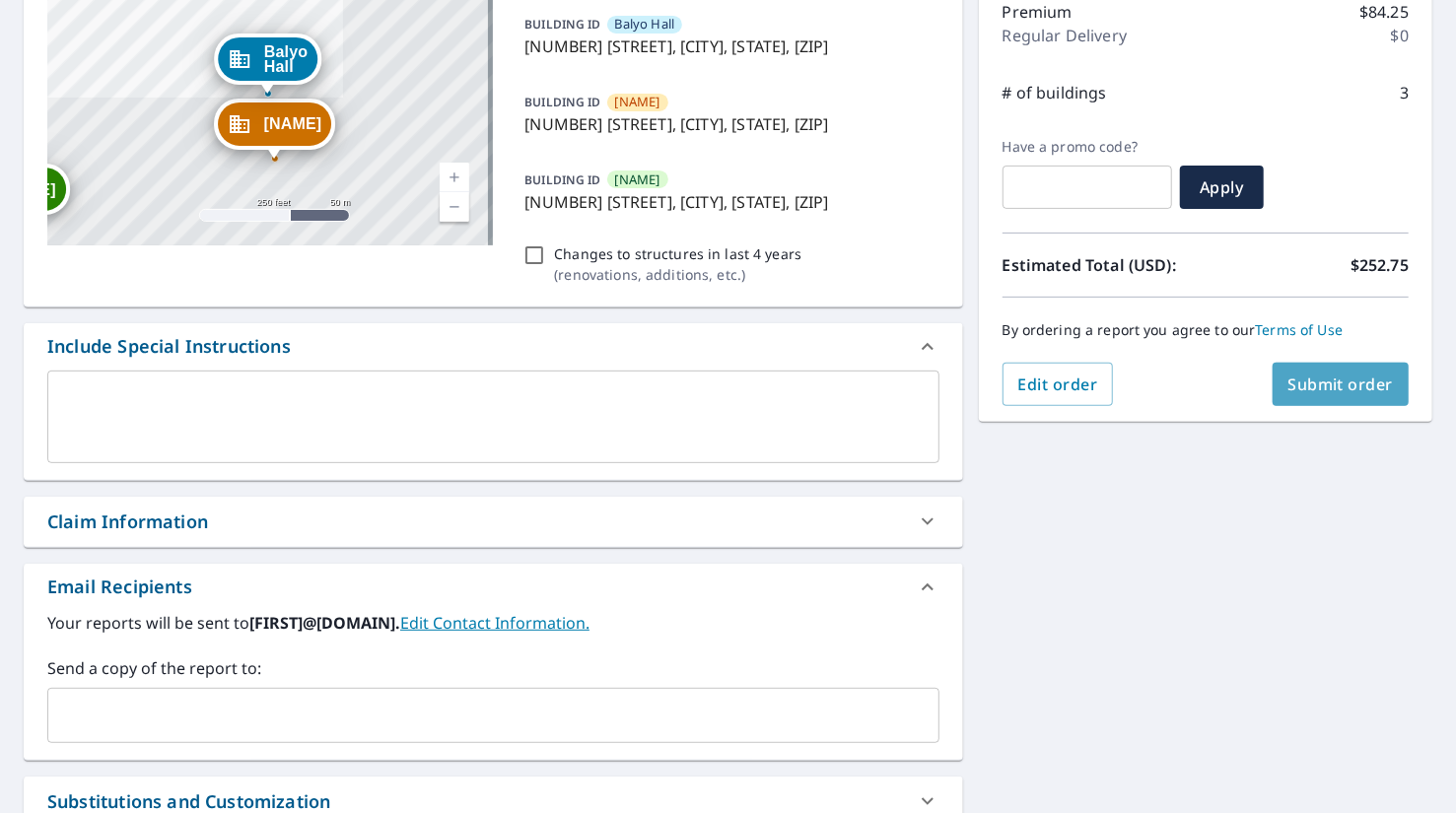 click on "Submit order" at bounding box center (1341, 384) 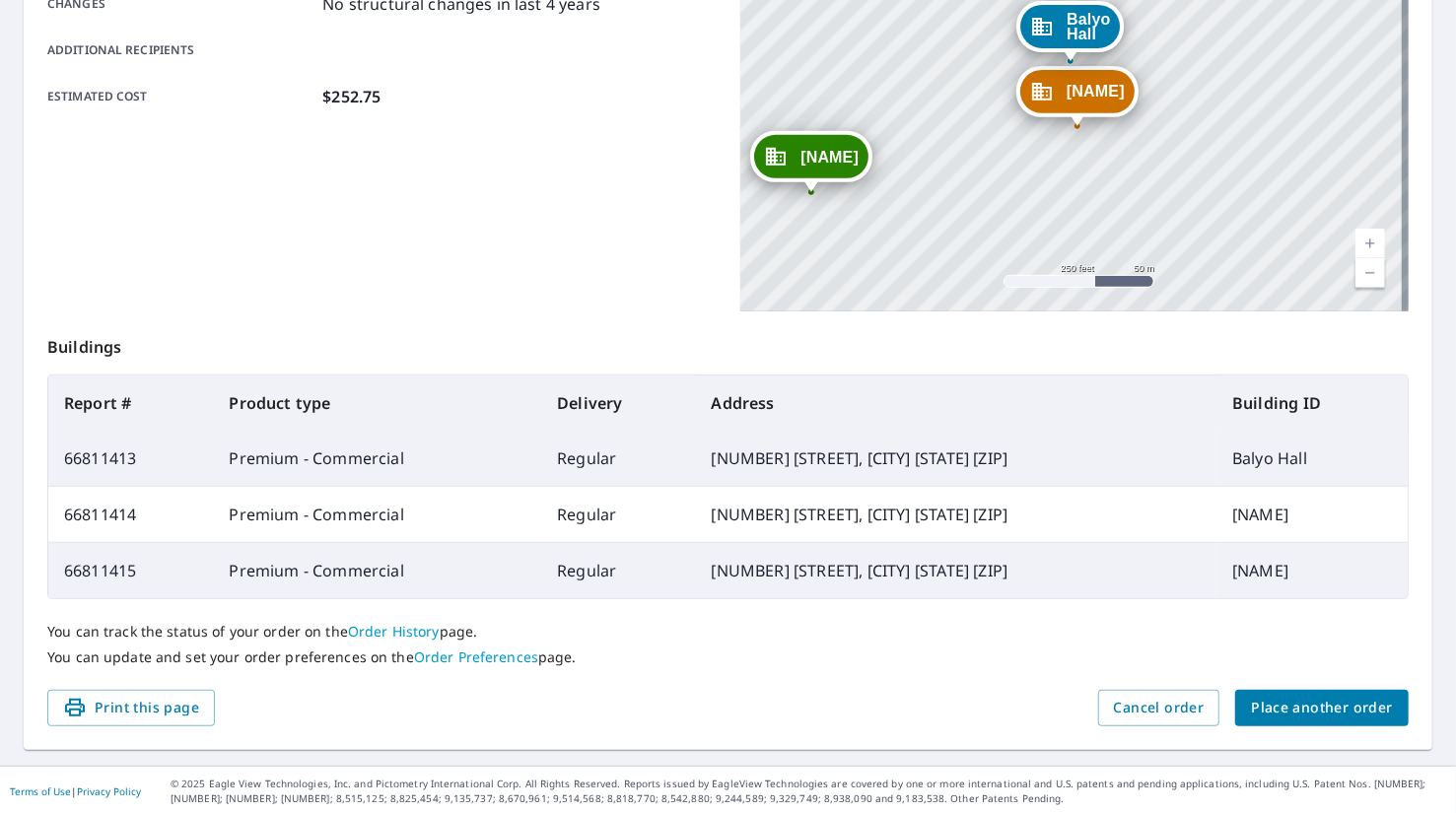 scroll, scrollTop: 0, scrollLeft: 0, axis: both 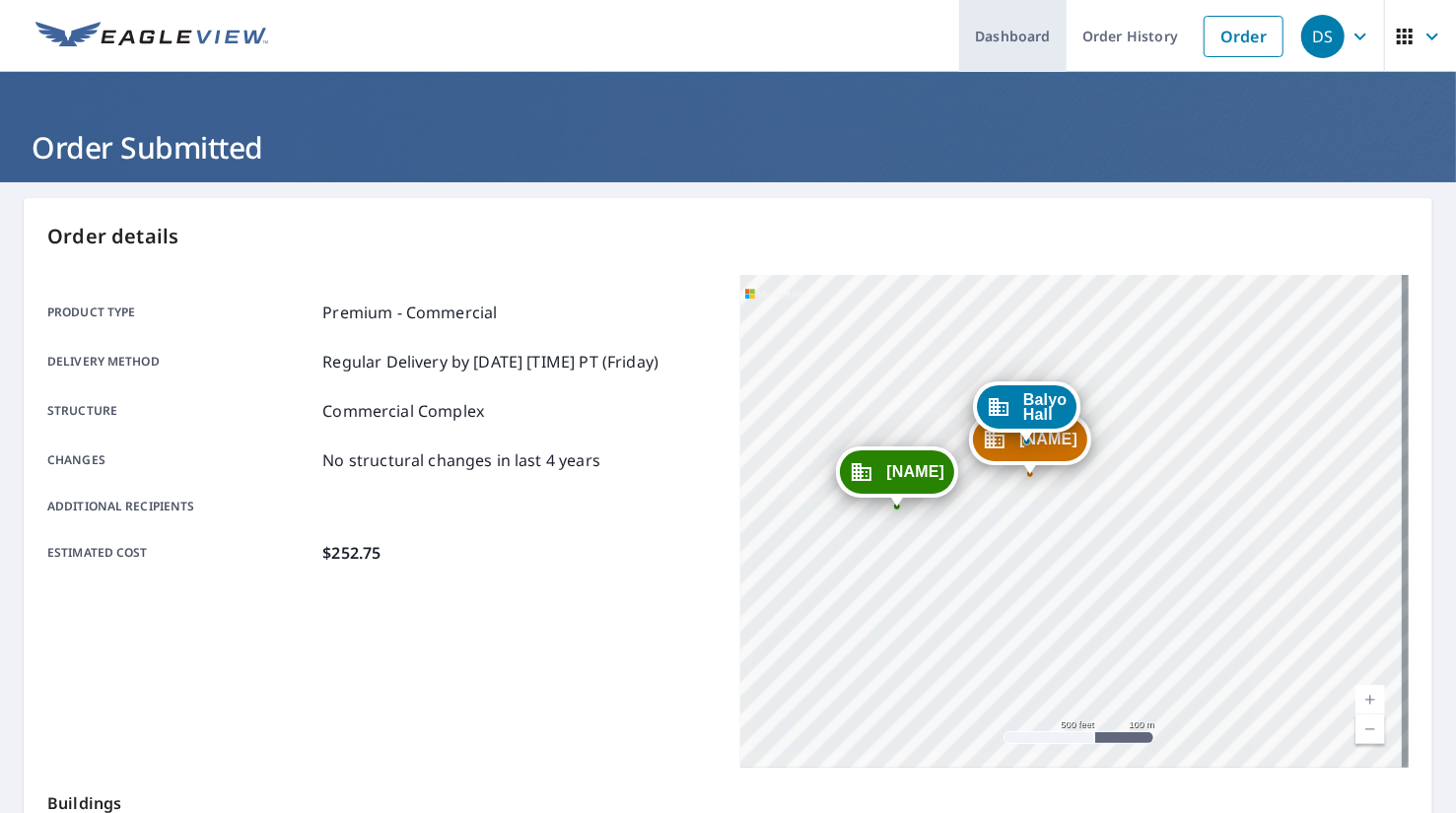click on "Dashboard" at bounding box center [1012, 35] 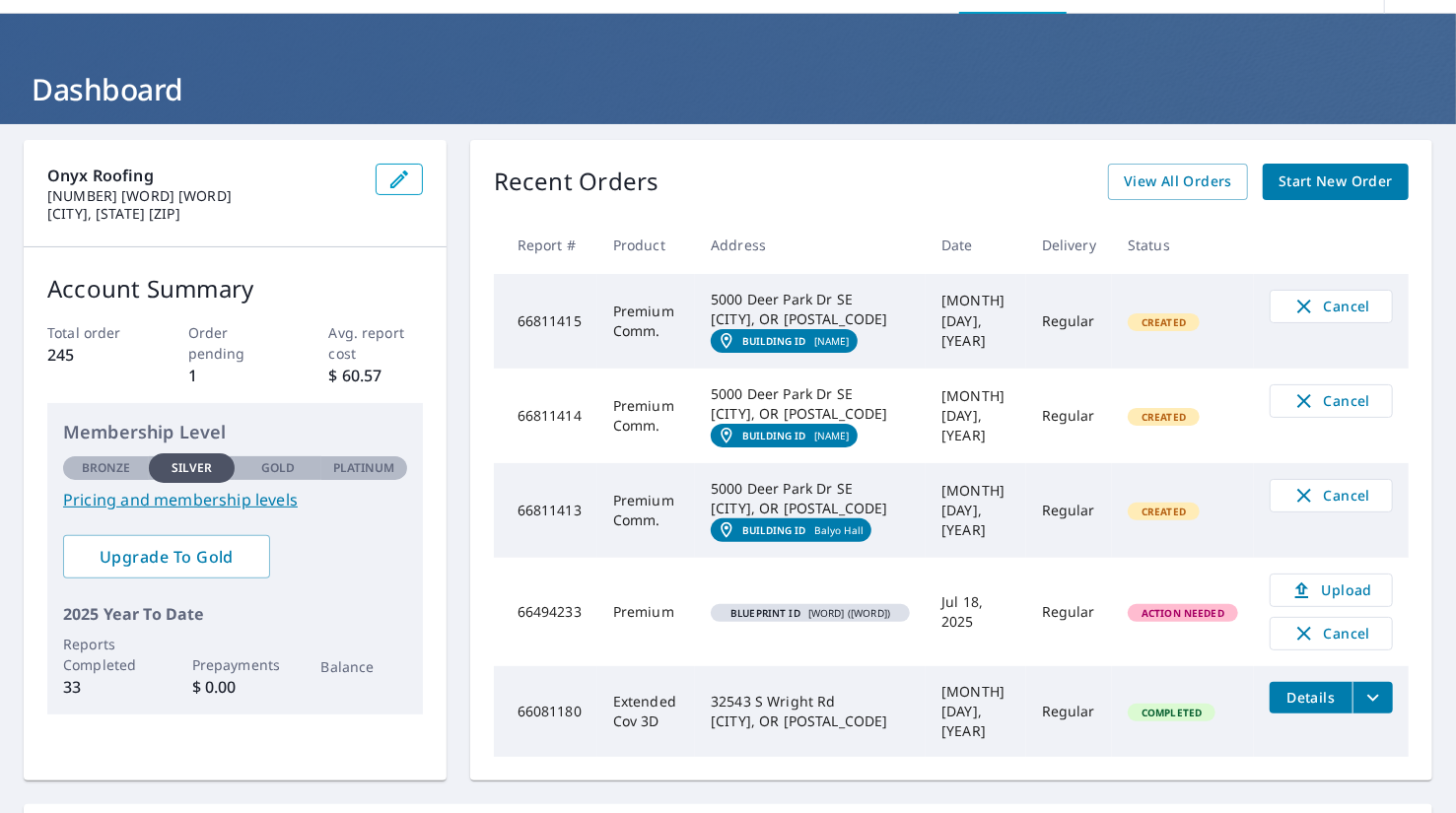 scroll, scrollTop: 60, scrollLeft: 0, axis: vertical 